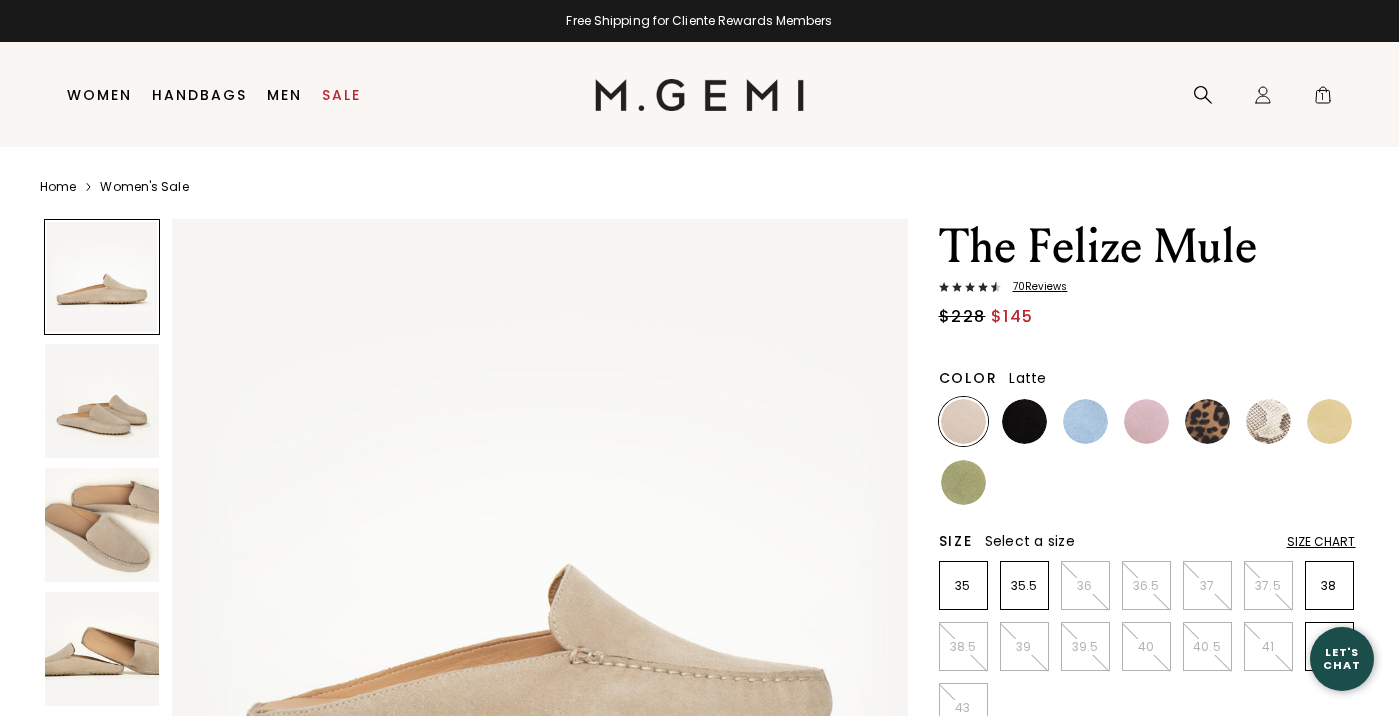 scroll, scrollTop: 0, scrollLeft: 0, axis: both 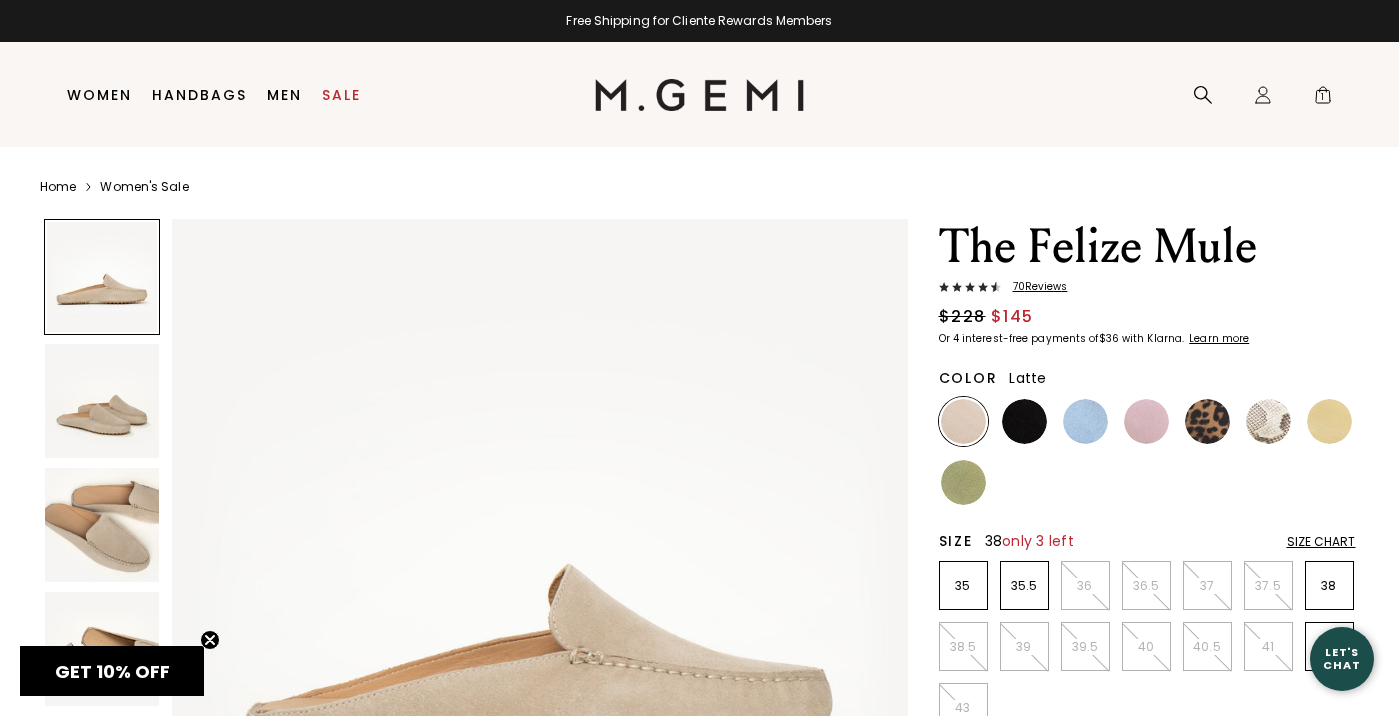 click on "38" at bounding box center (1329, 586) 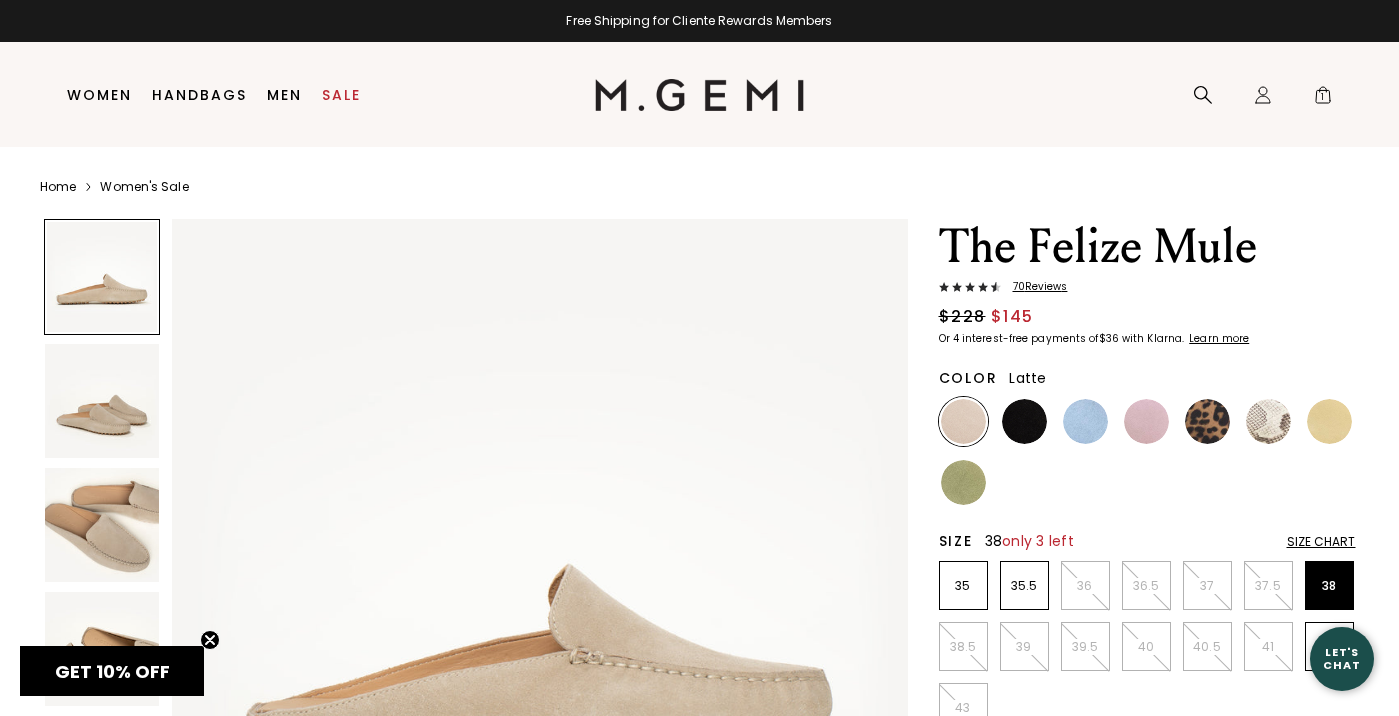 scroll, scrollTop: 0, scrollLeft: 0, axis: both 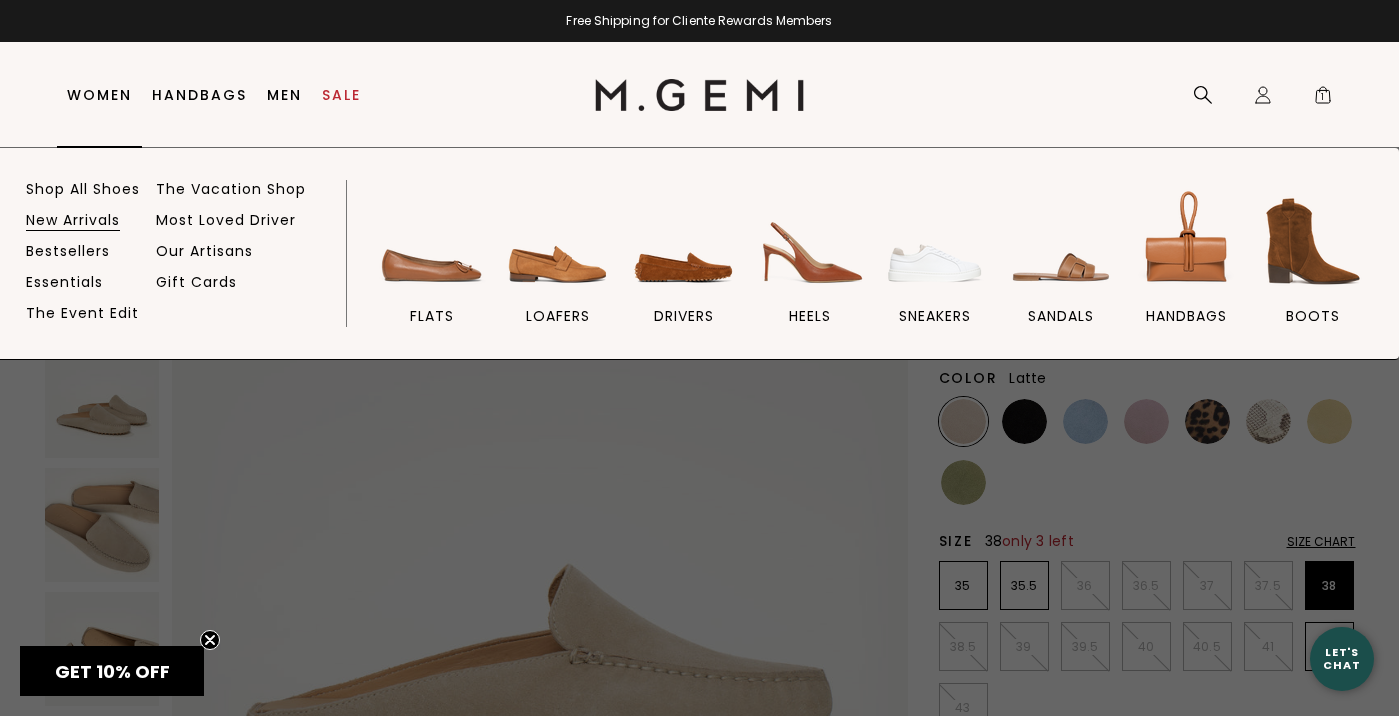 click on "New Arrivals" at bounding box center [73, 220] 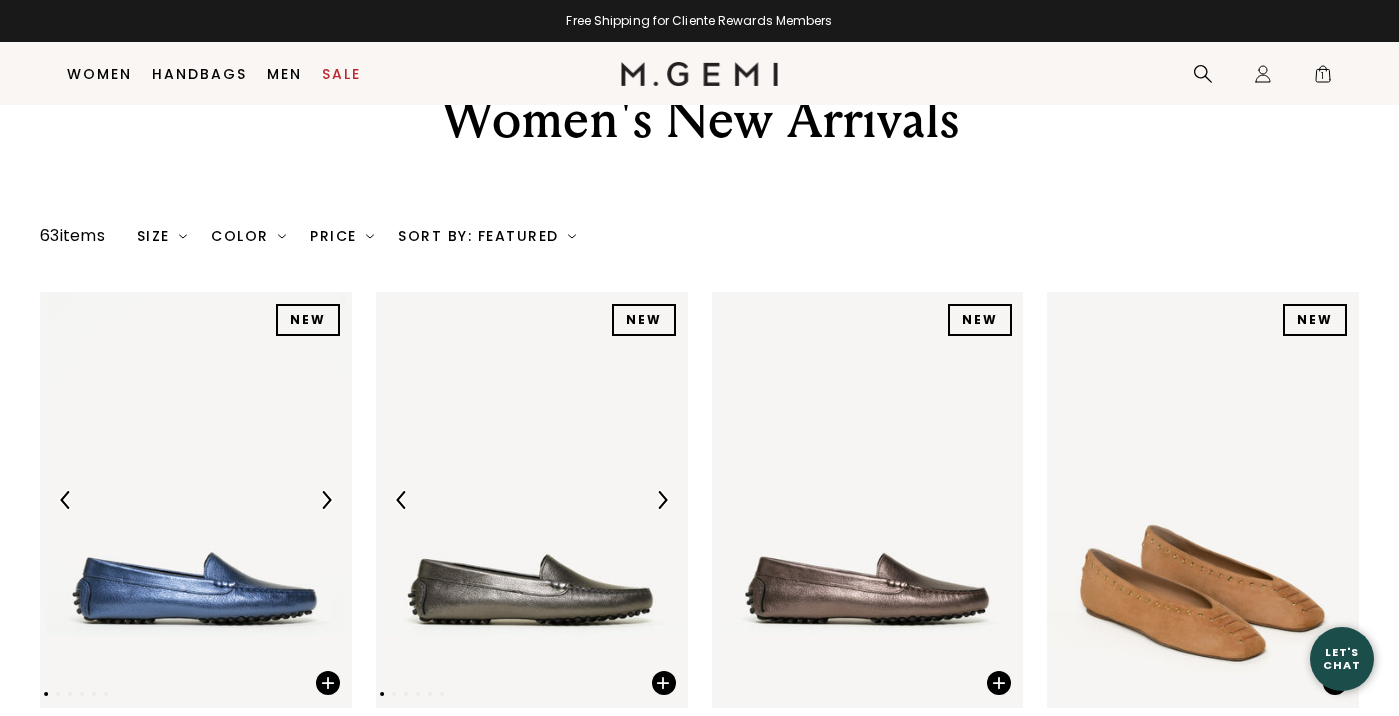 scroll, scrollTop: 334, scrollLeft: 0, axis: vertical 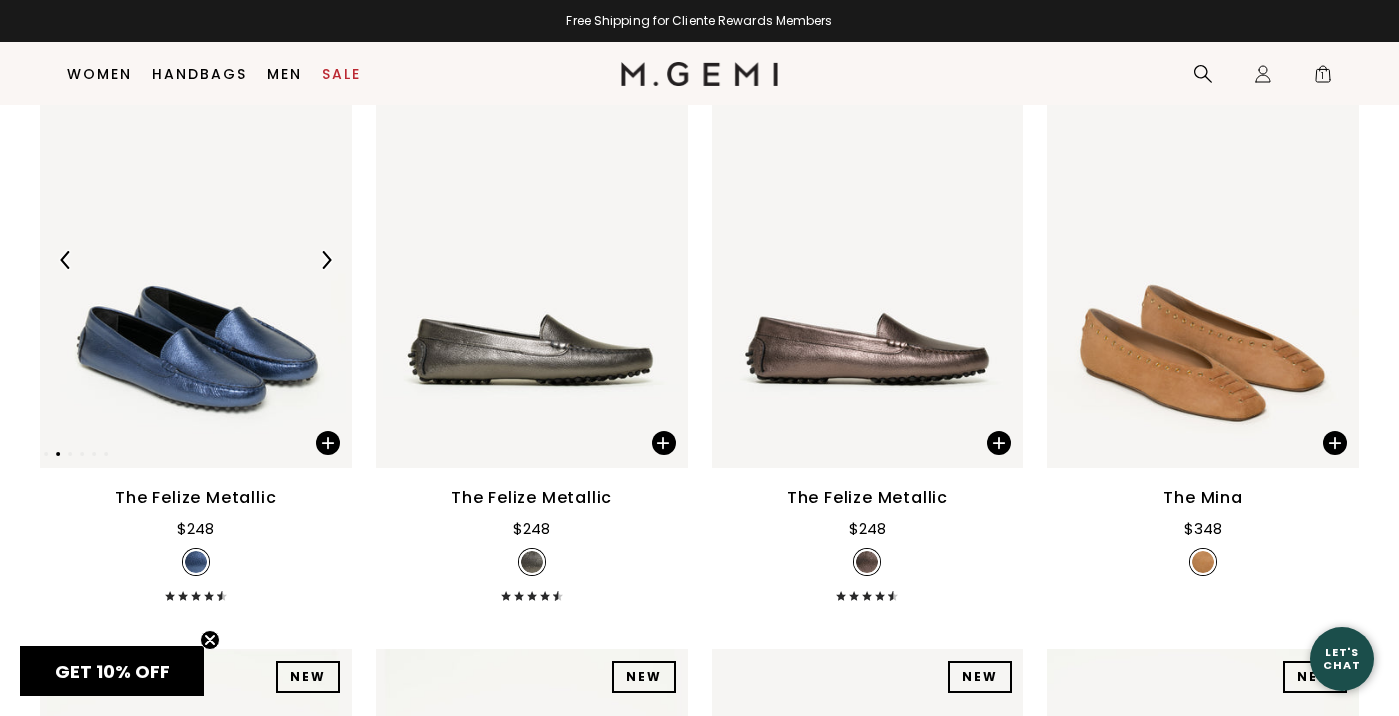 click at bounding box center [326, 260] 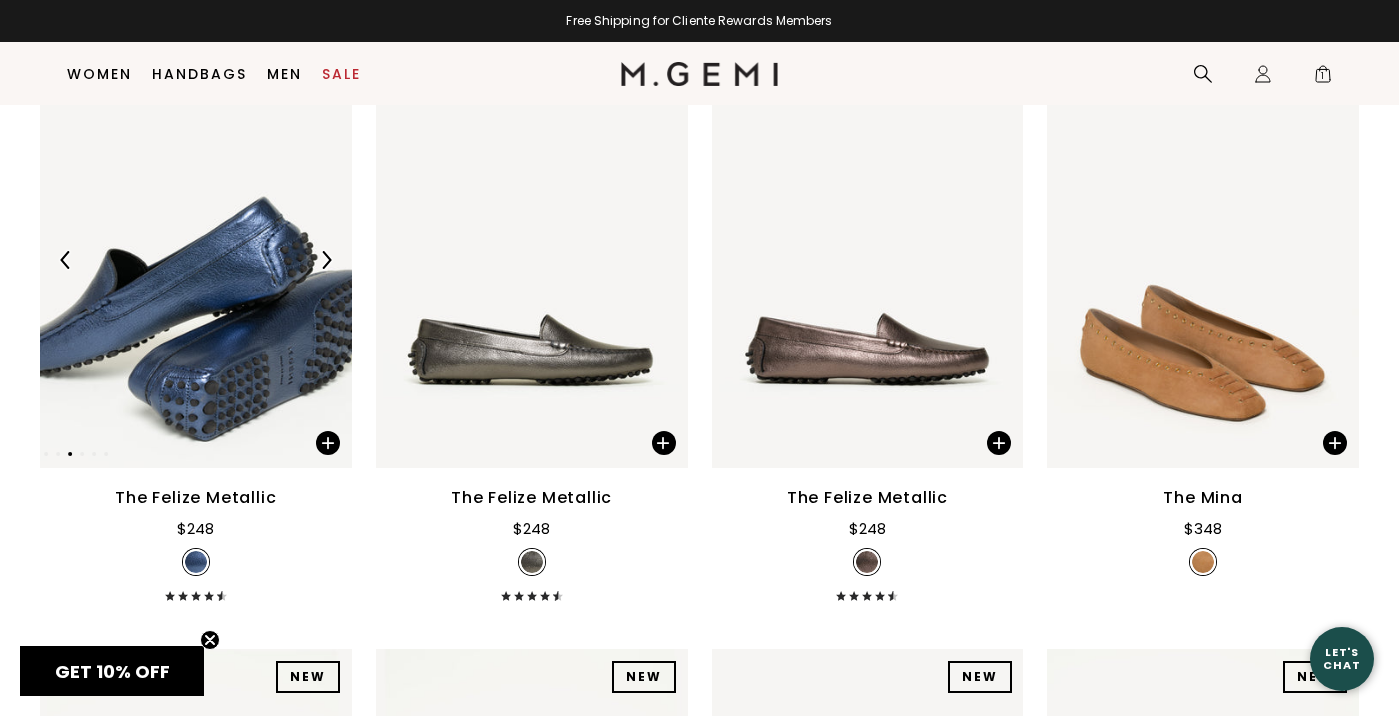 click at bounding box center (326, 260) 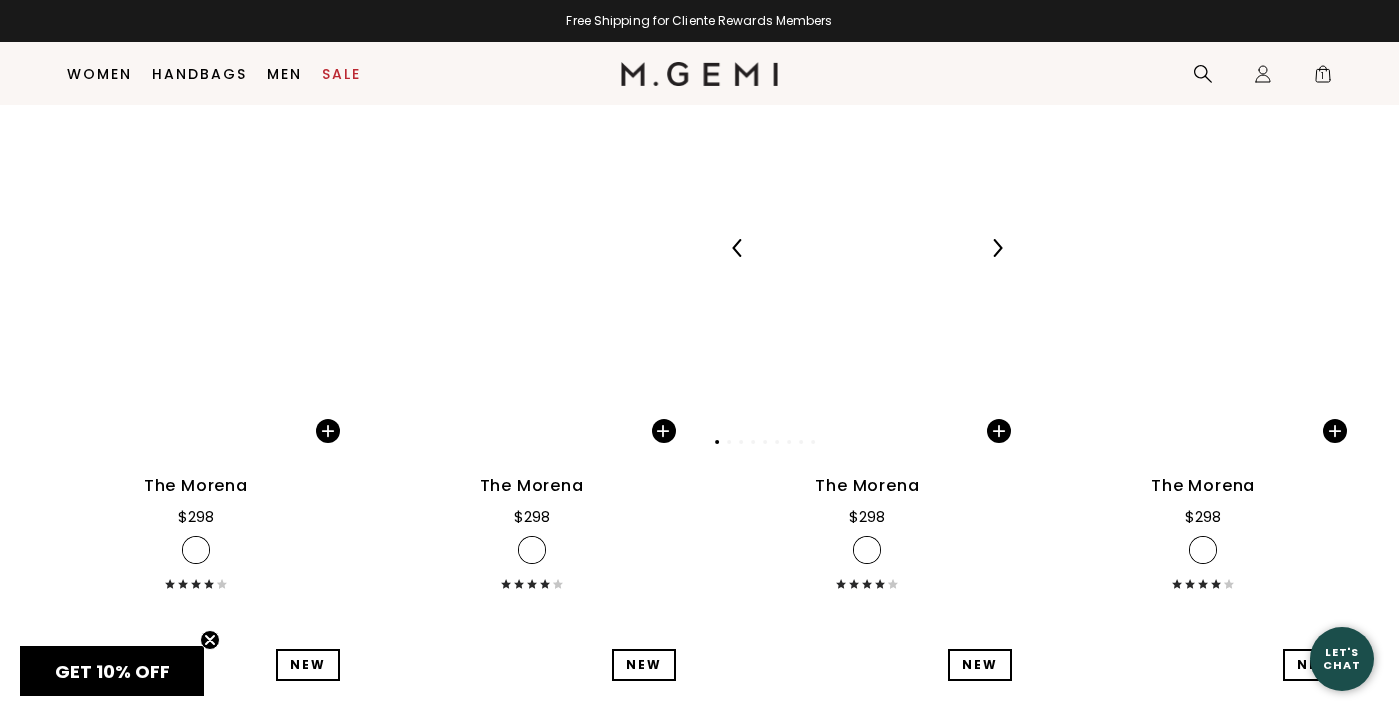 scroll, scrollTop: 5103, scrollLeft: 0, axis: vertical 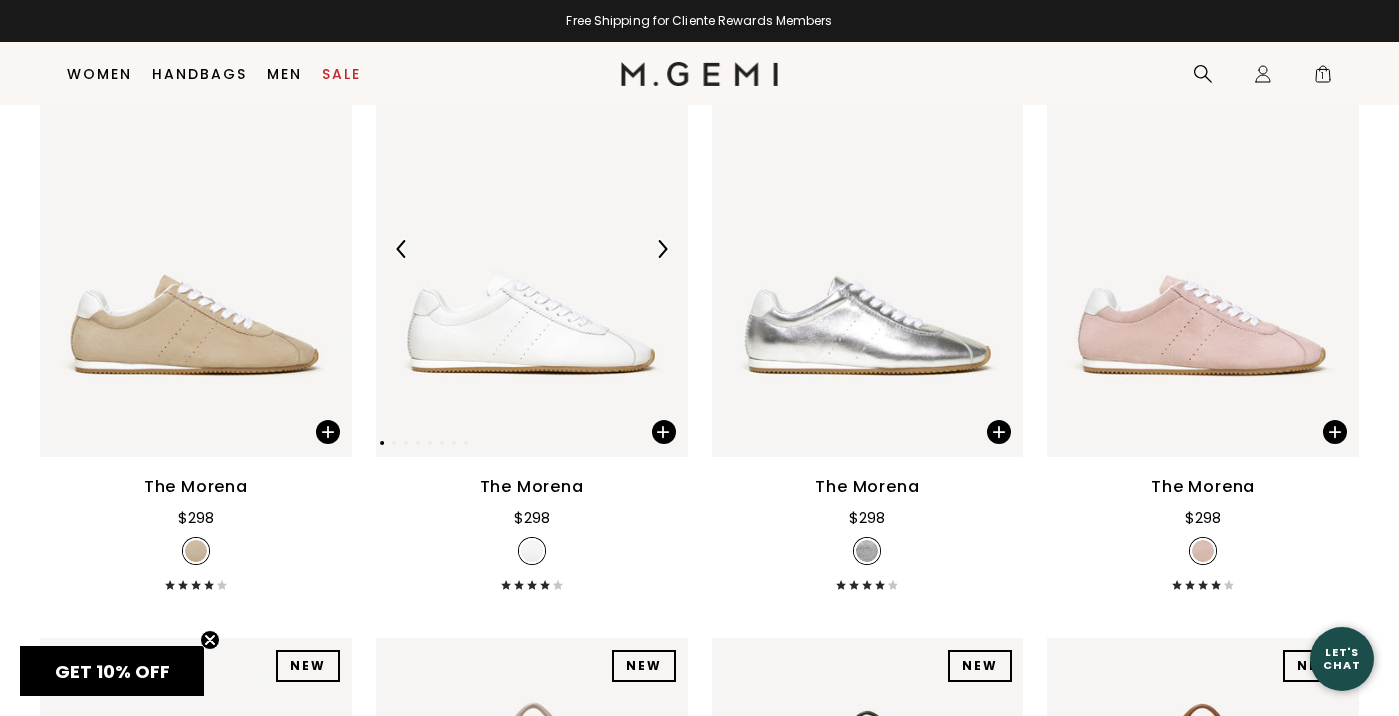click at bounding box center (662, 249) 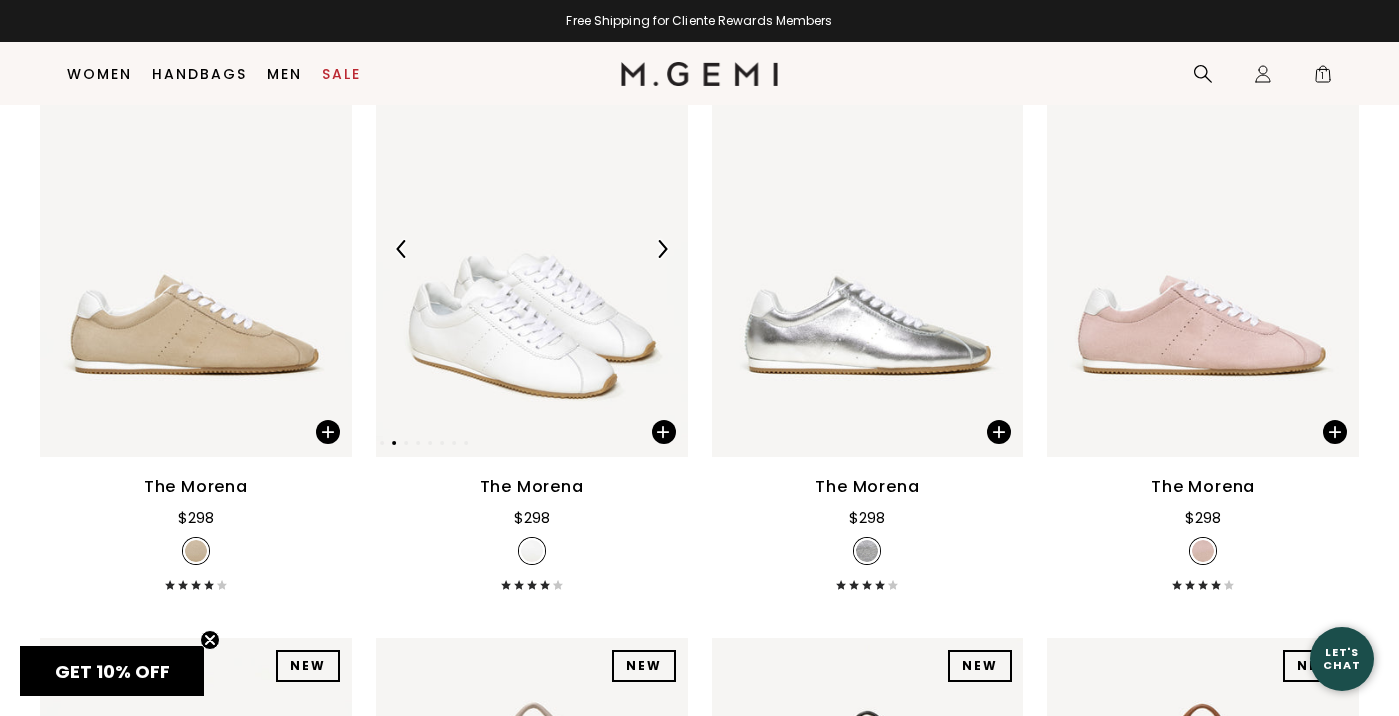 click at bounding box center [662, 249] 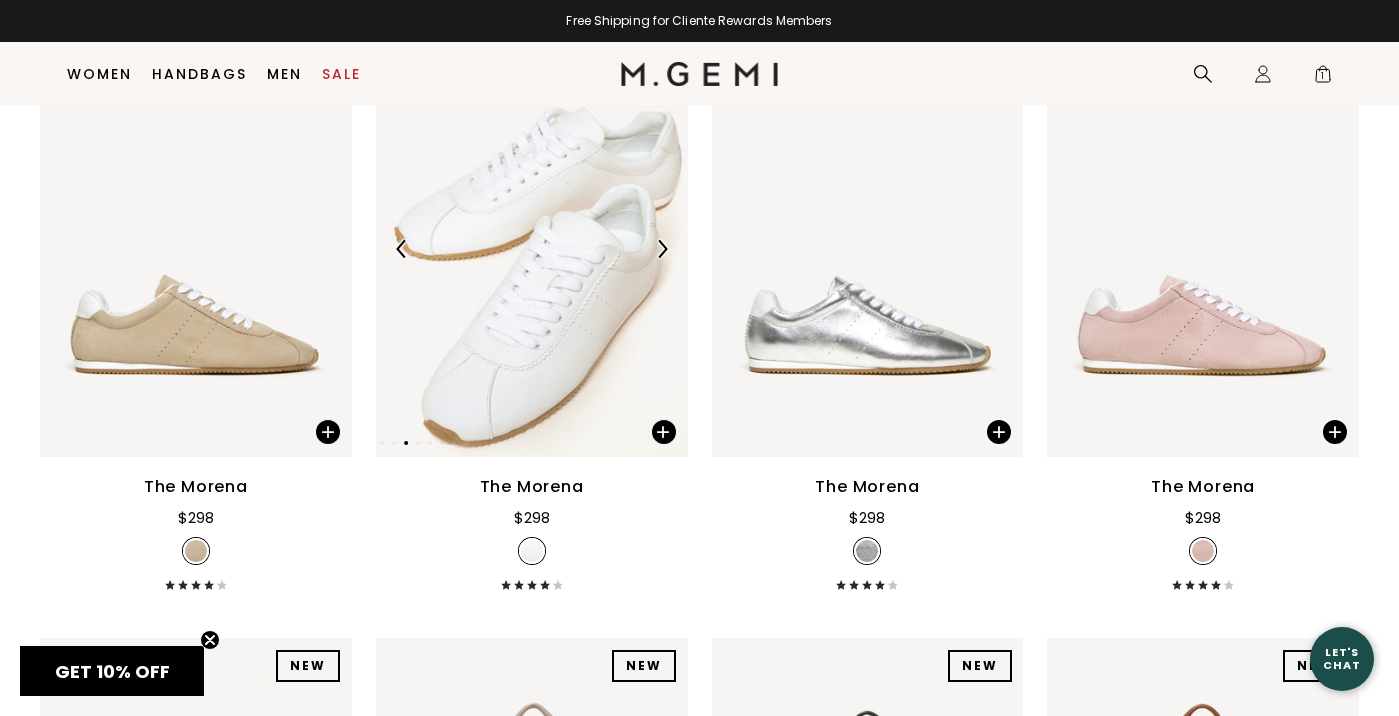 click at bounding box center (662, 249) 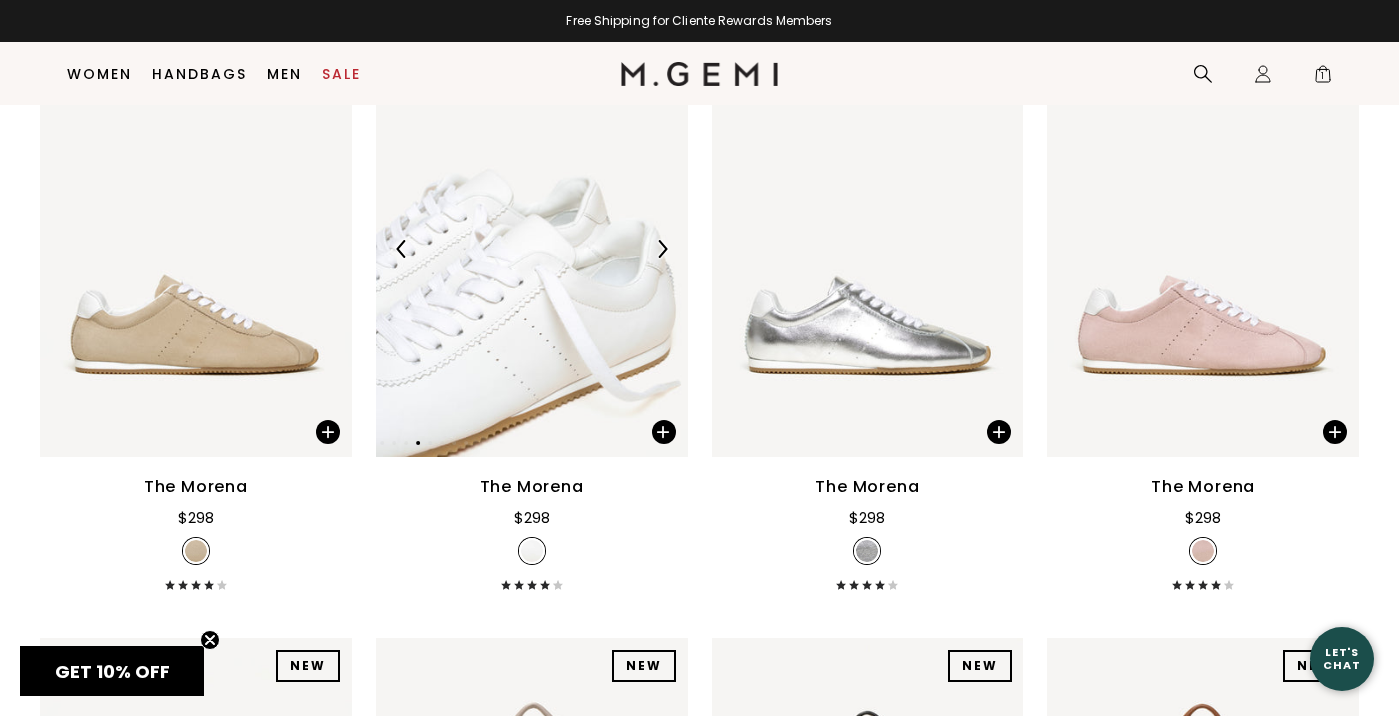 click at bounding box center (532, 249) 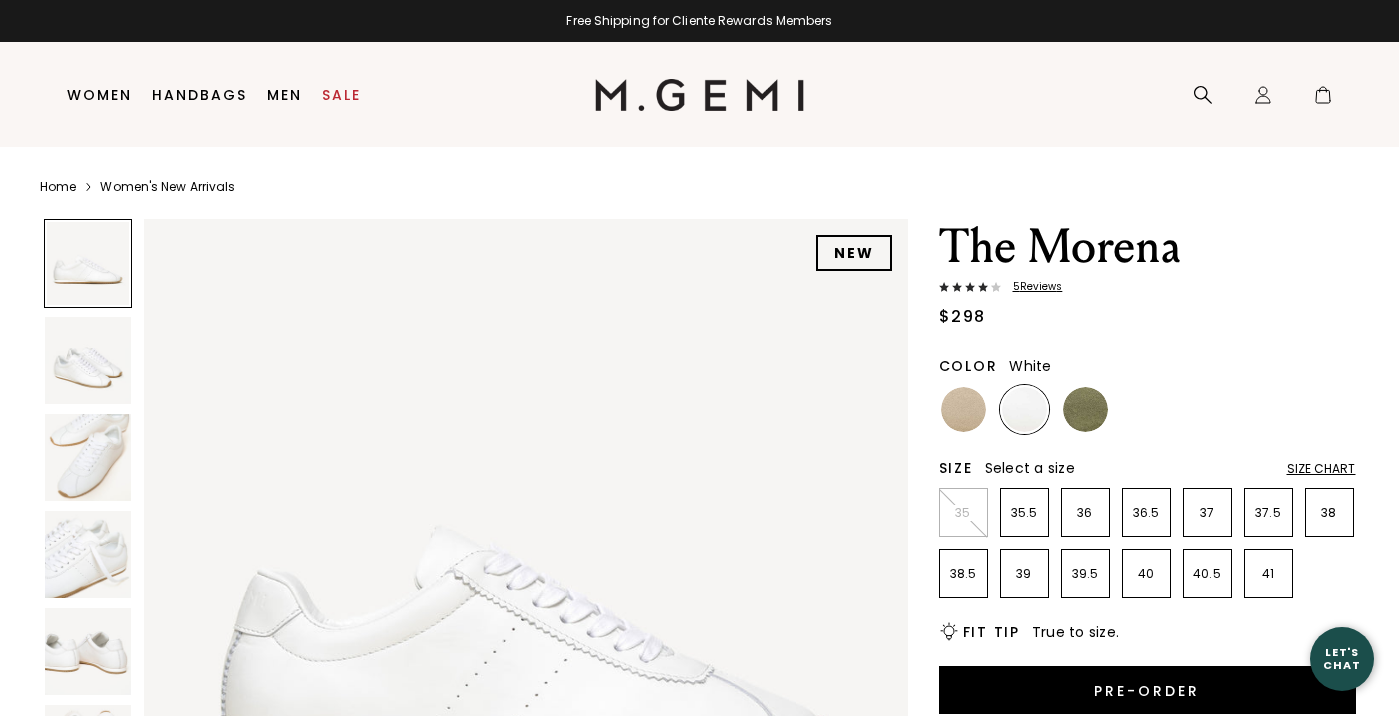 scroll, scrollTop: 0, scrollLeft: 0, axis: both 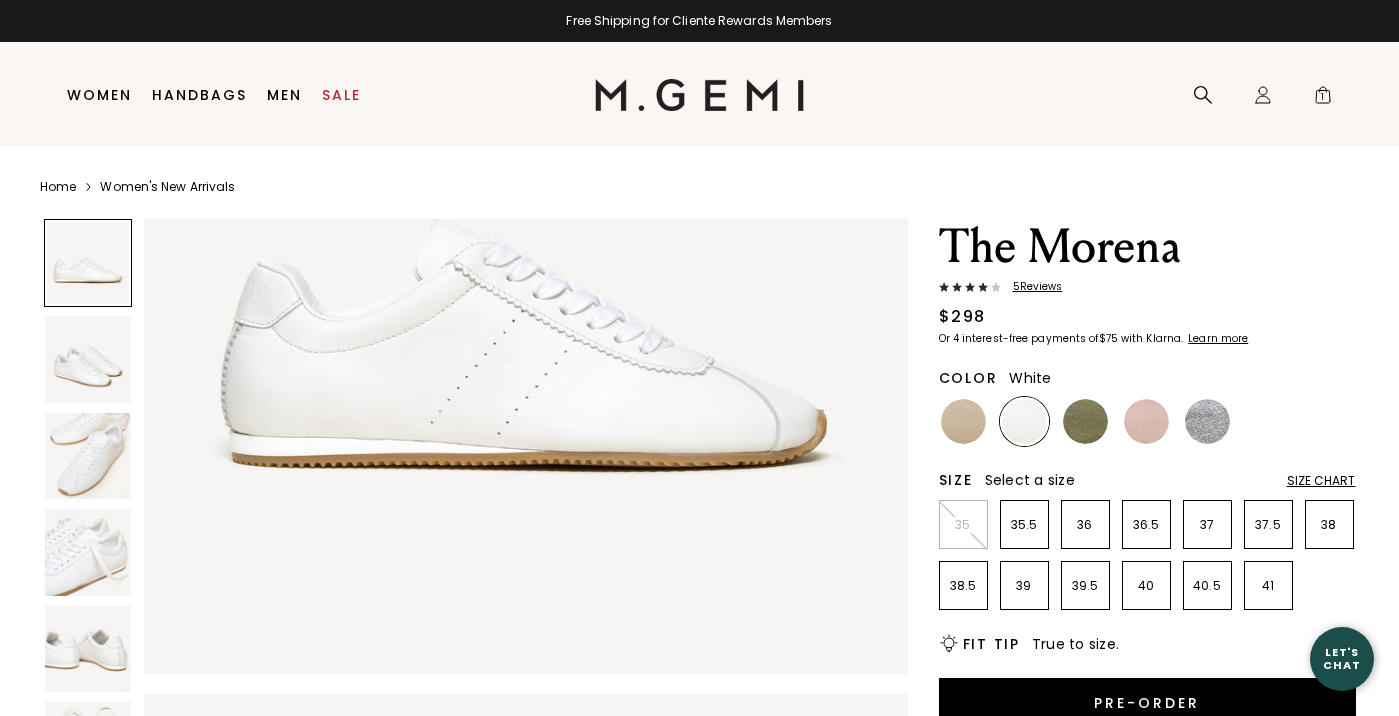 click on "38" at bounding box center [1329, 525] 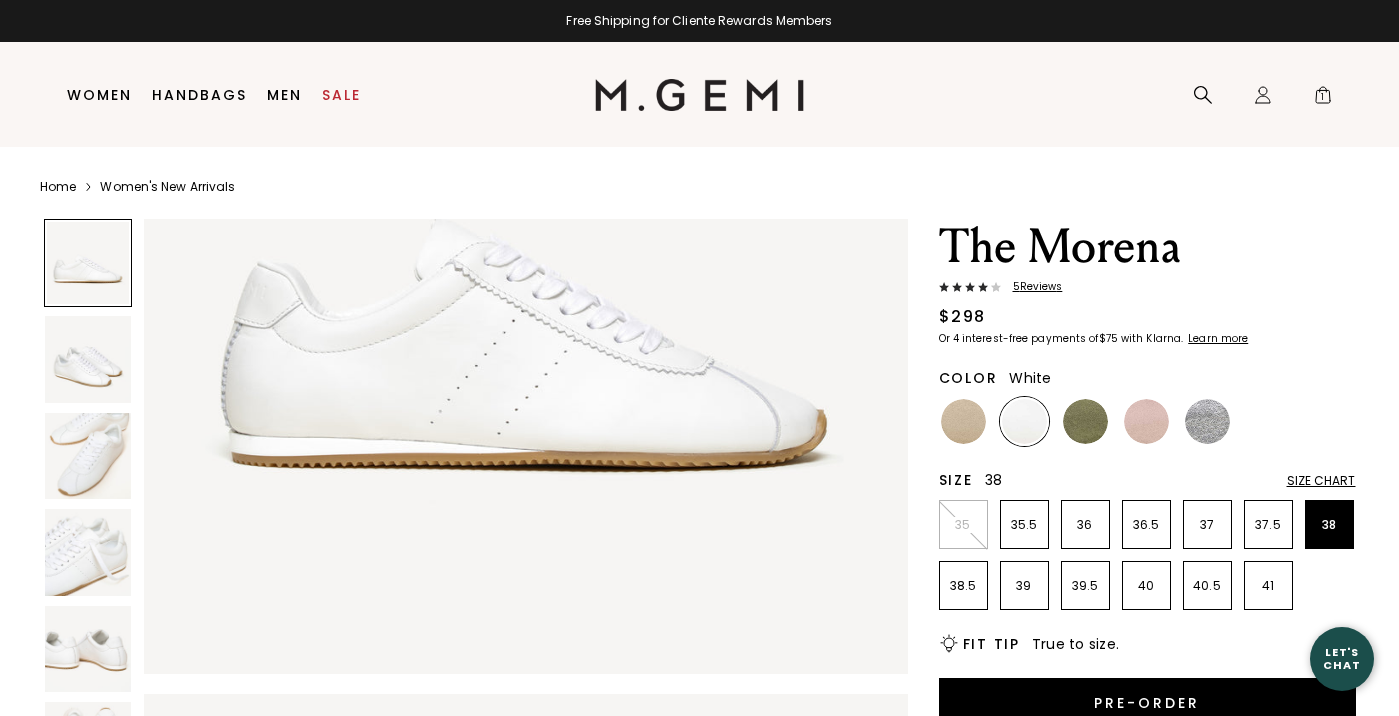 scroll, scrollTop: 330, scrollLeft: 0, axis: vertical 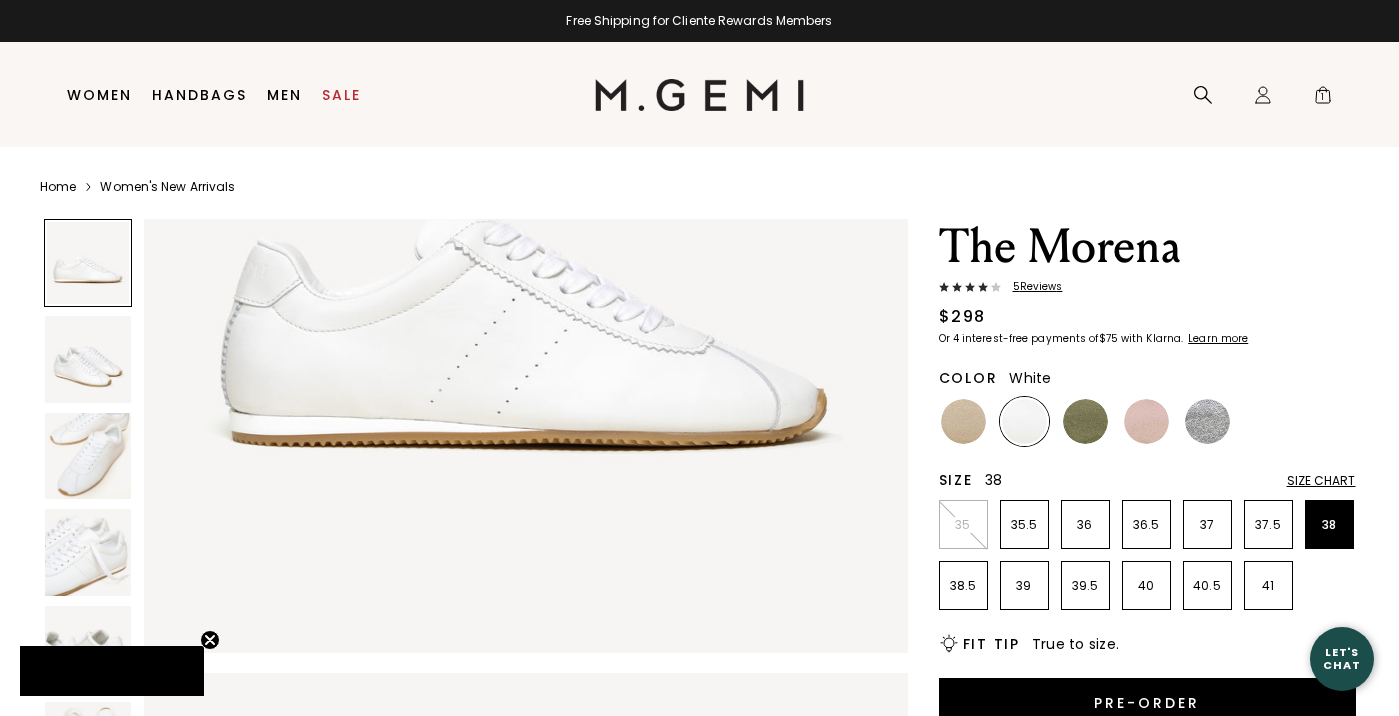 click at bounding box center (963, 421) 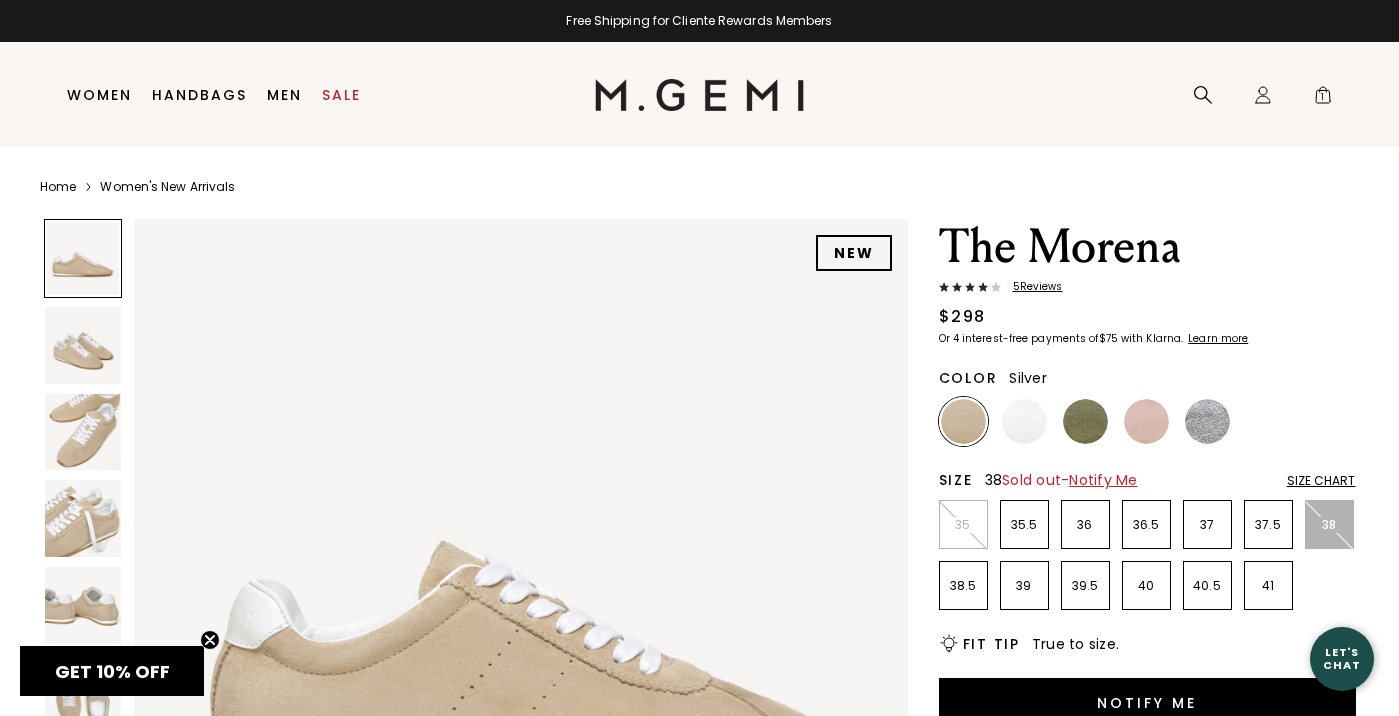 scroll, scrollTop: 0, scrollLeft: 0, axis: both 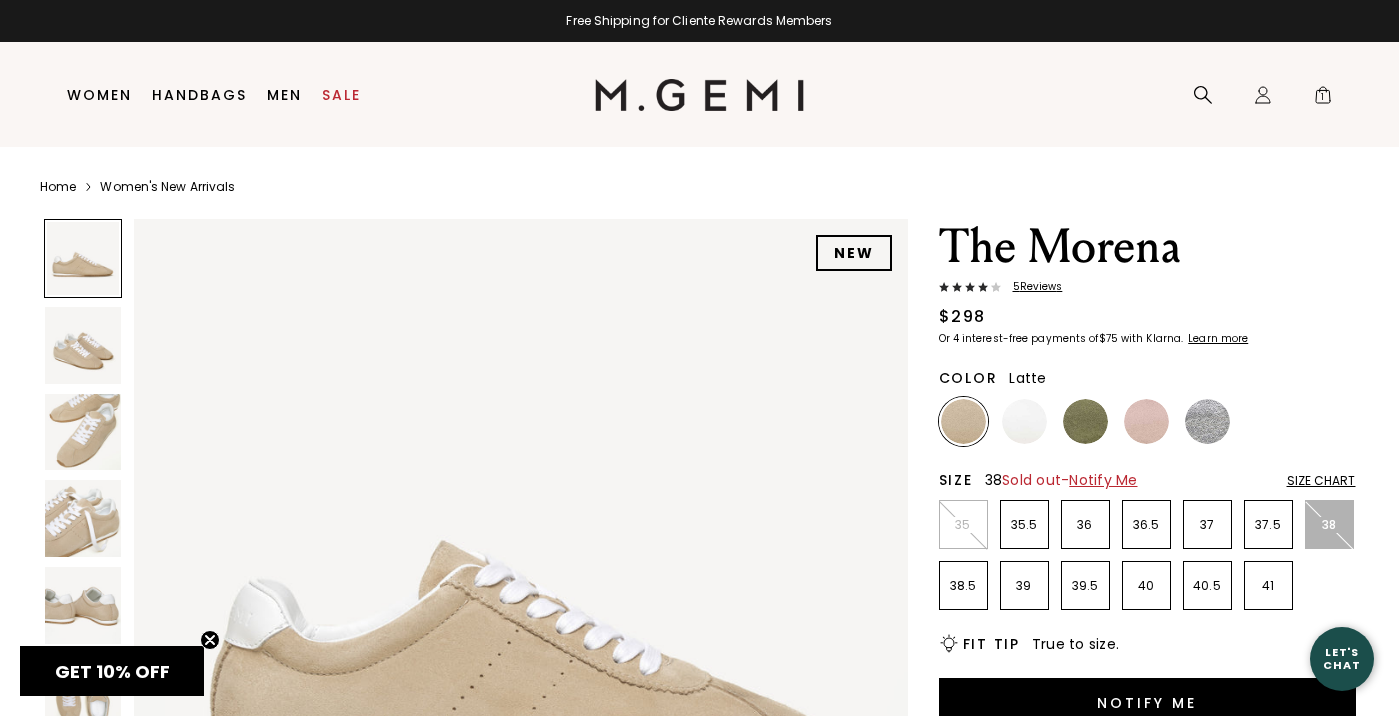click at bounding box center [1146, 421] 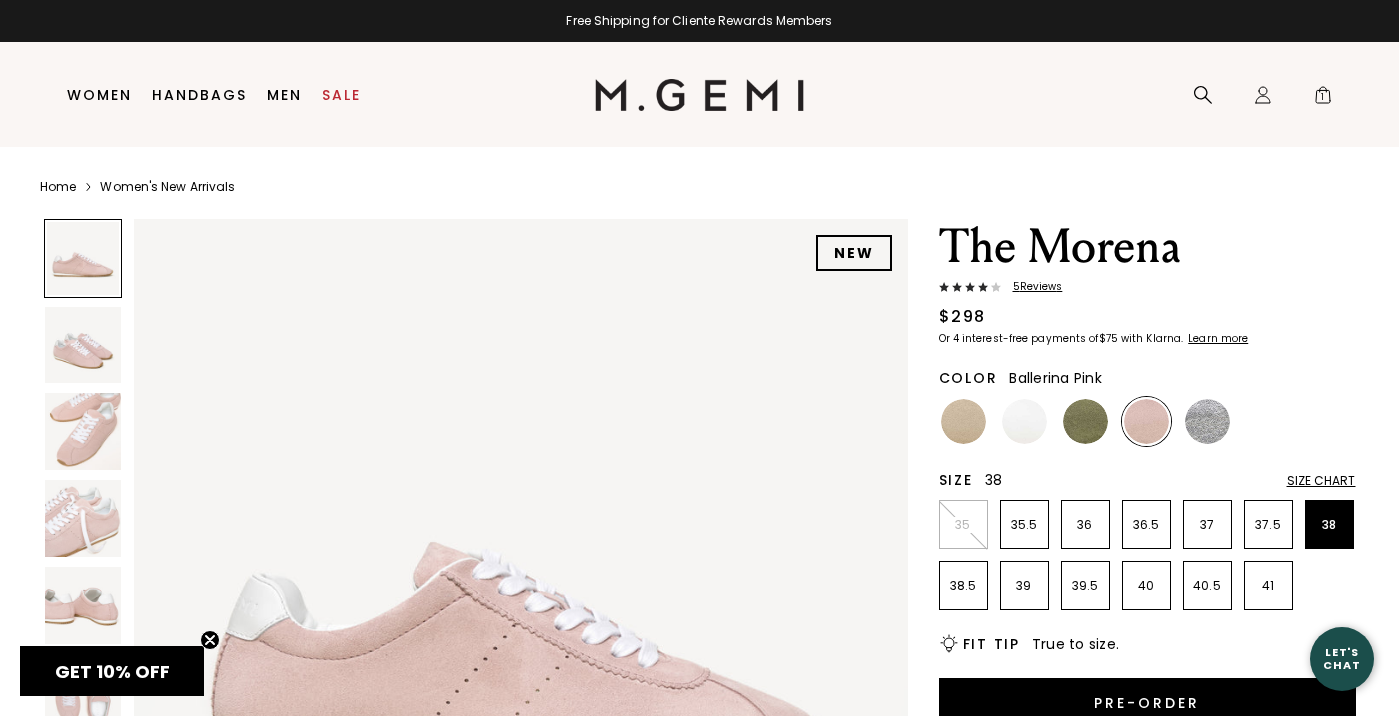 scroll, scrollTop: 0, scrollLeft: 0, axis: both 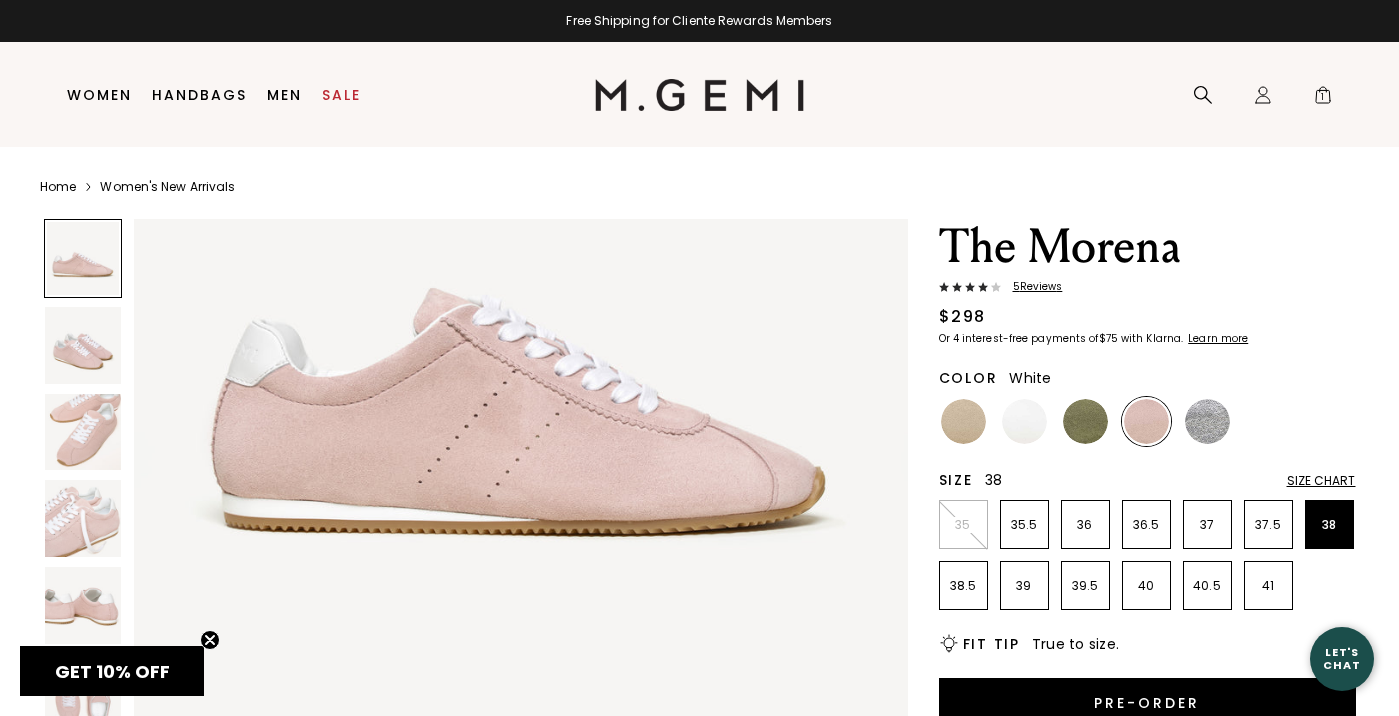 click at bounding box center (1024, 421) 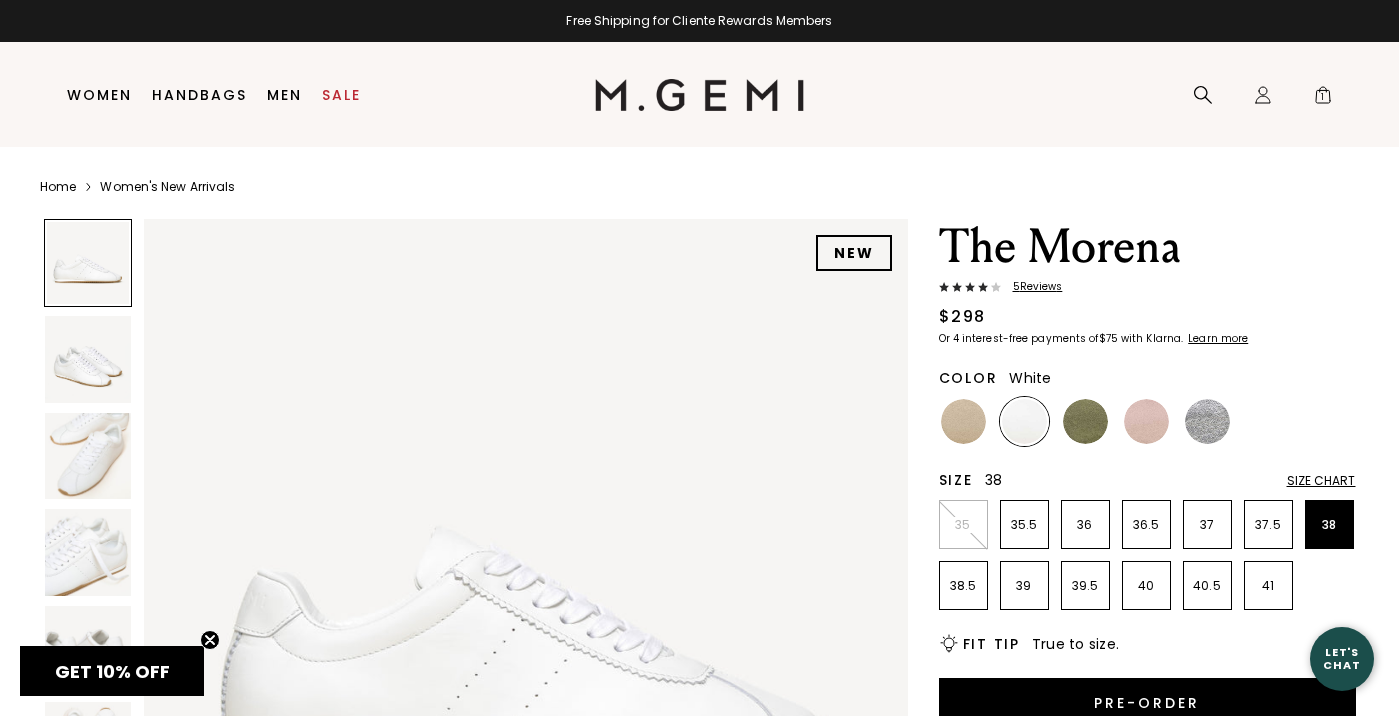 scroll, scrollTop: 0, scrollLeft: 0, axis: both 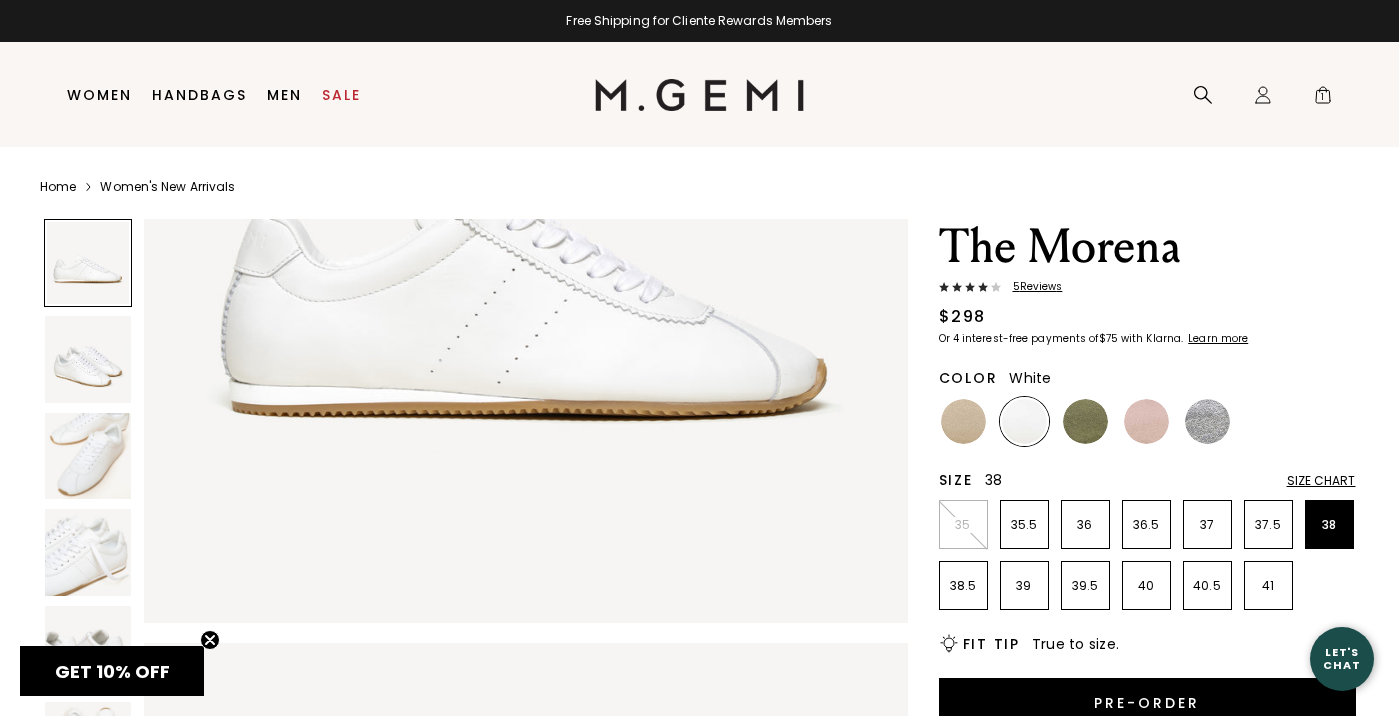 click at bounding box center (88, 359) 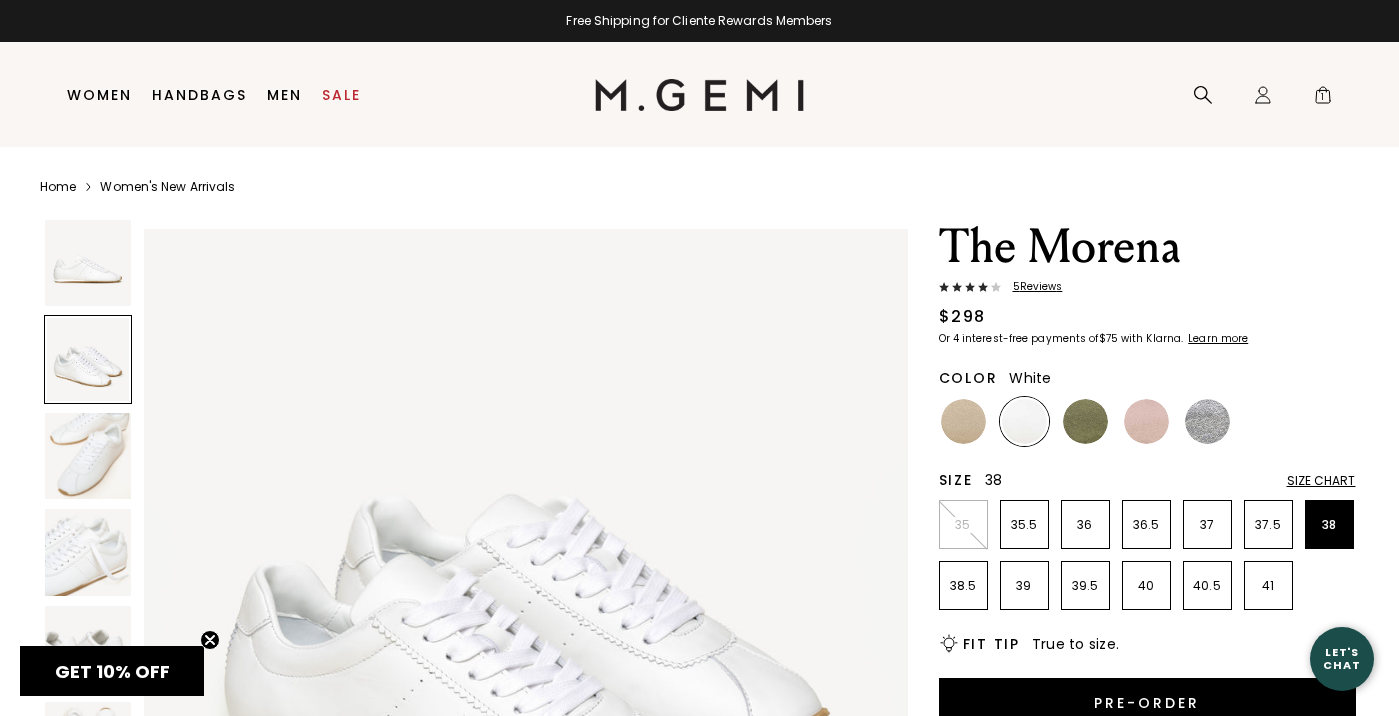 scroll, scrollTop: 784, scrollLeft: 0, axis: vertical 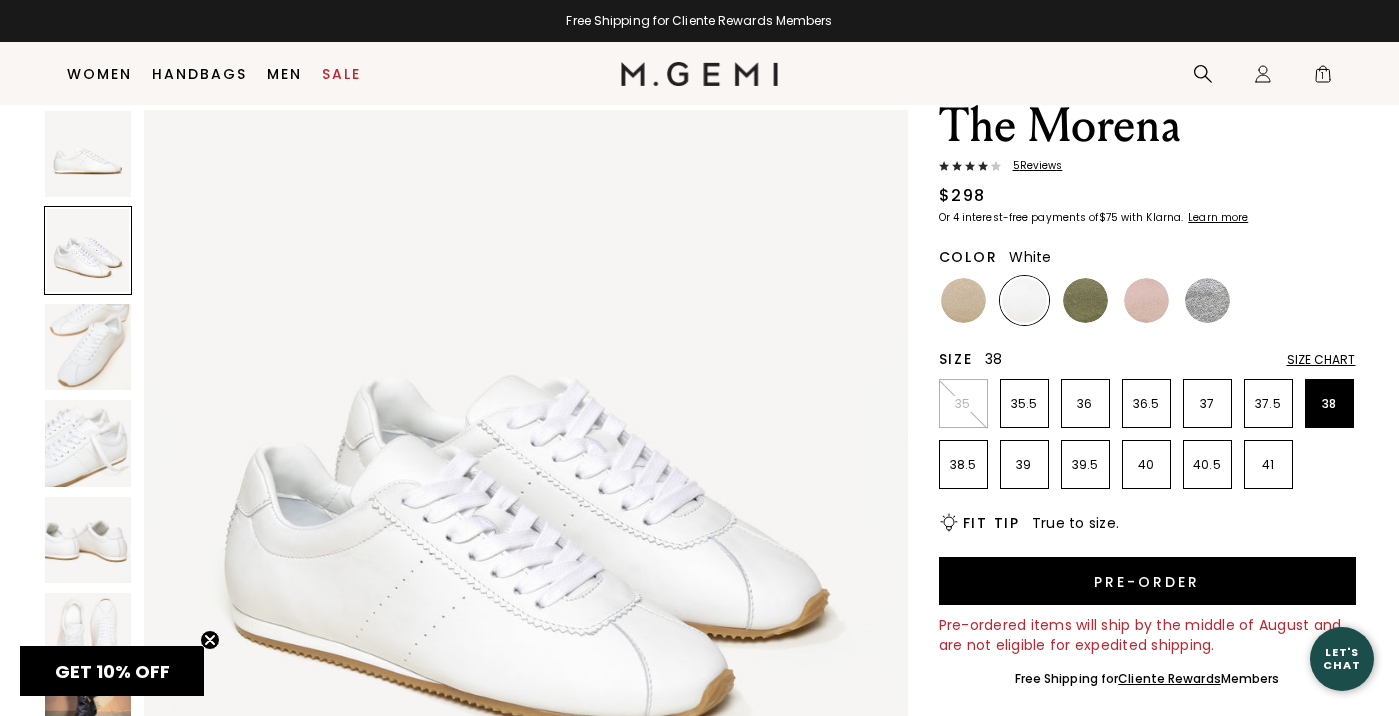 click at bounding box center [88, 347] 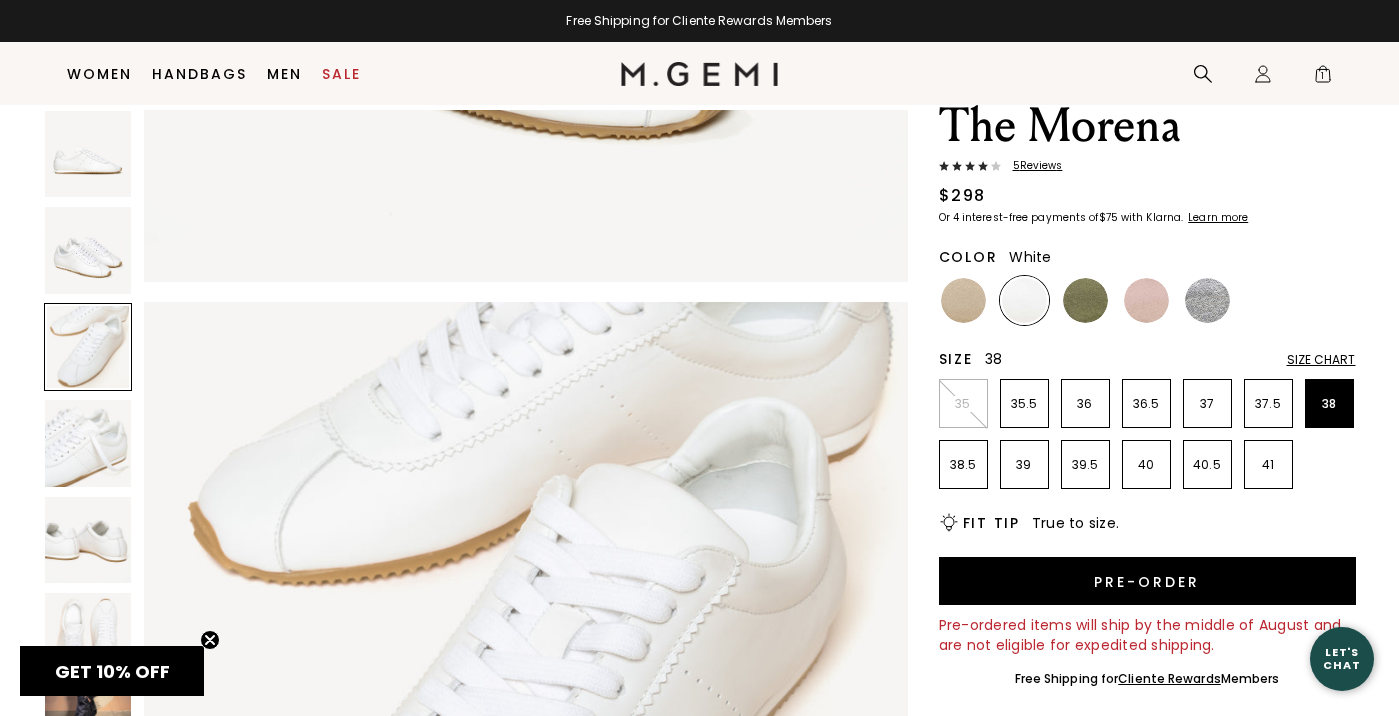 scroll, scrollTop: 1567, scrollLeft: 0, axis: vertical 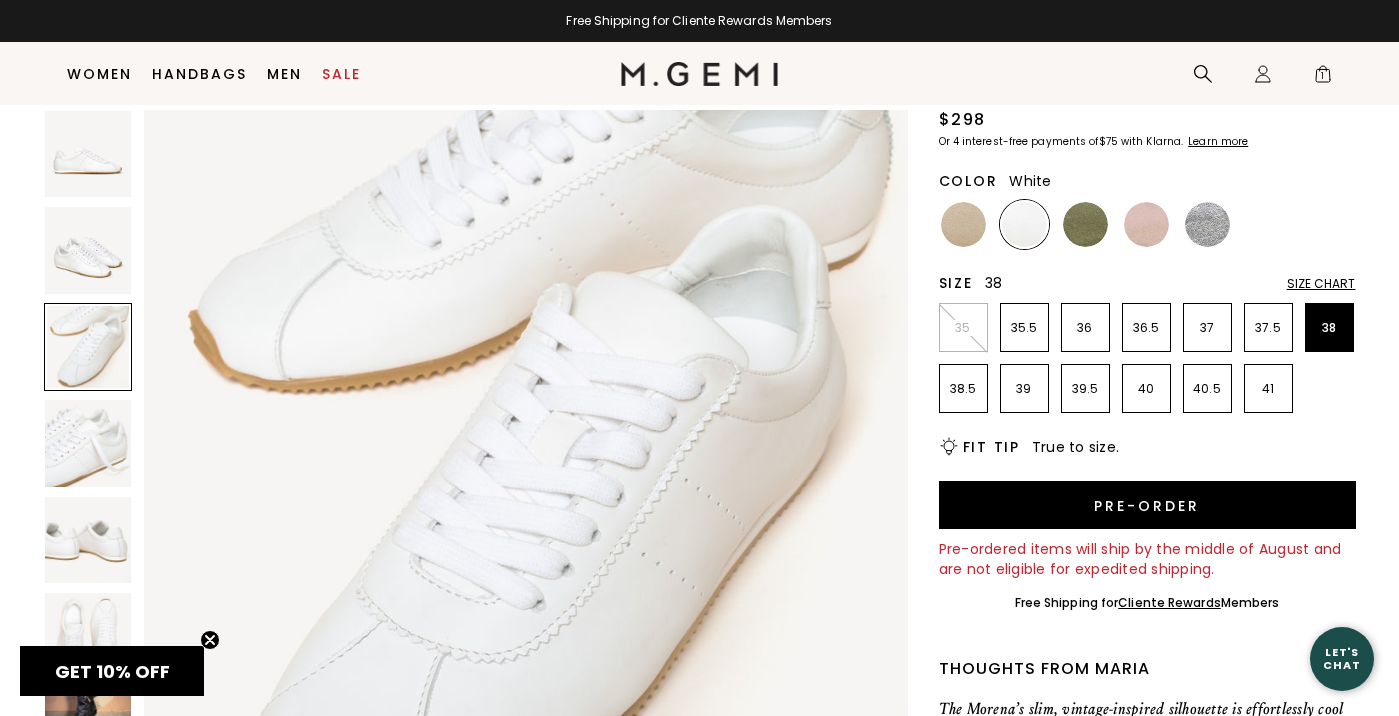 click at bounding box center (88, 443) 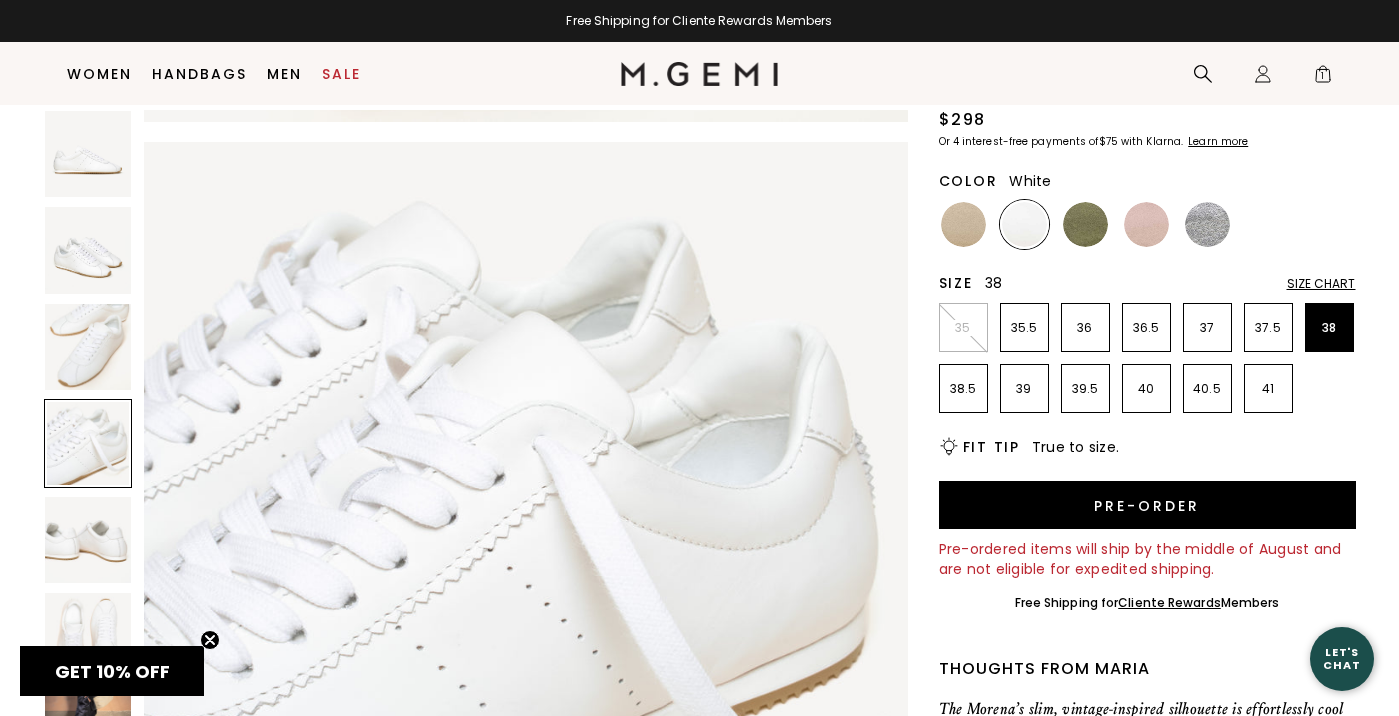 scroll, scrollTop: 2351, scrollLeft: 0, axis: vertical 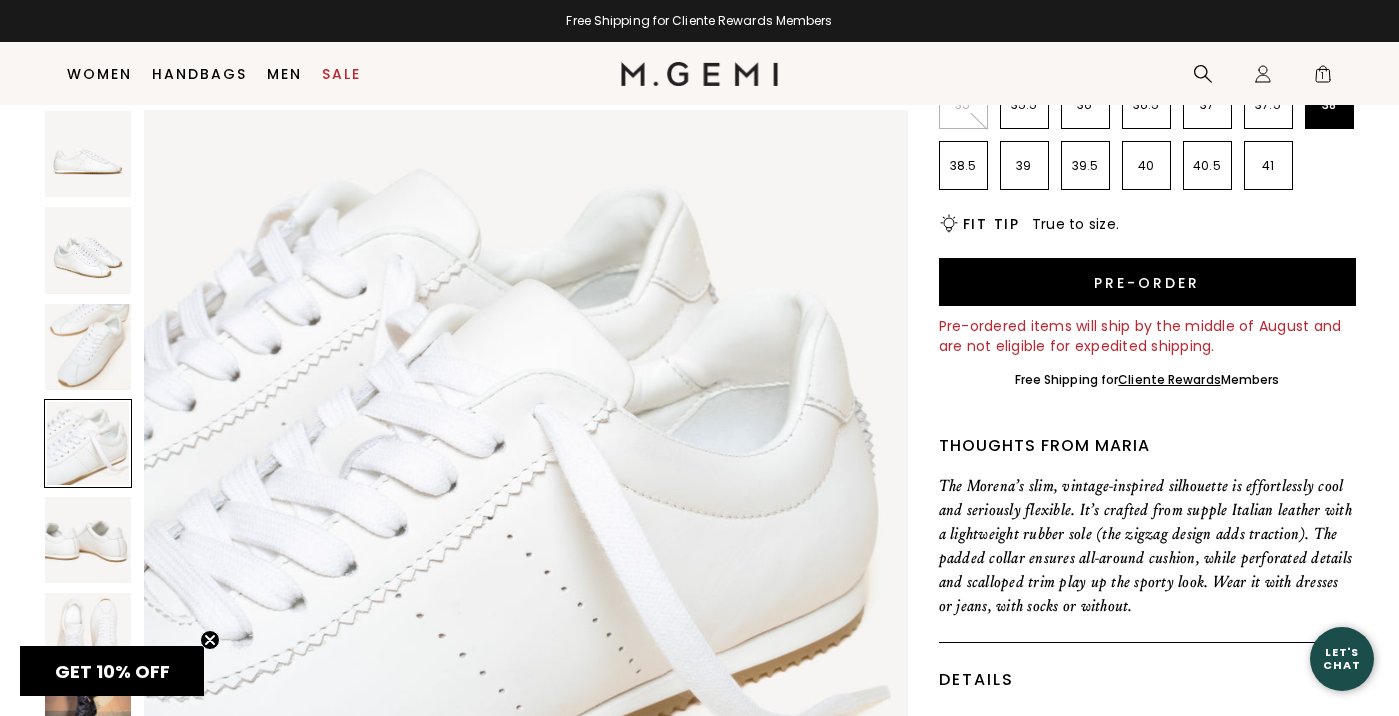 click at bounding box center (88, 540) 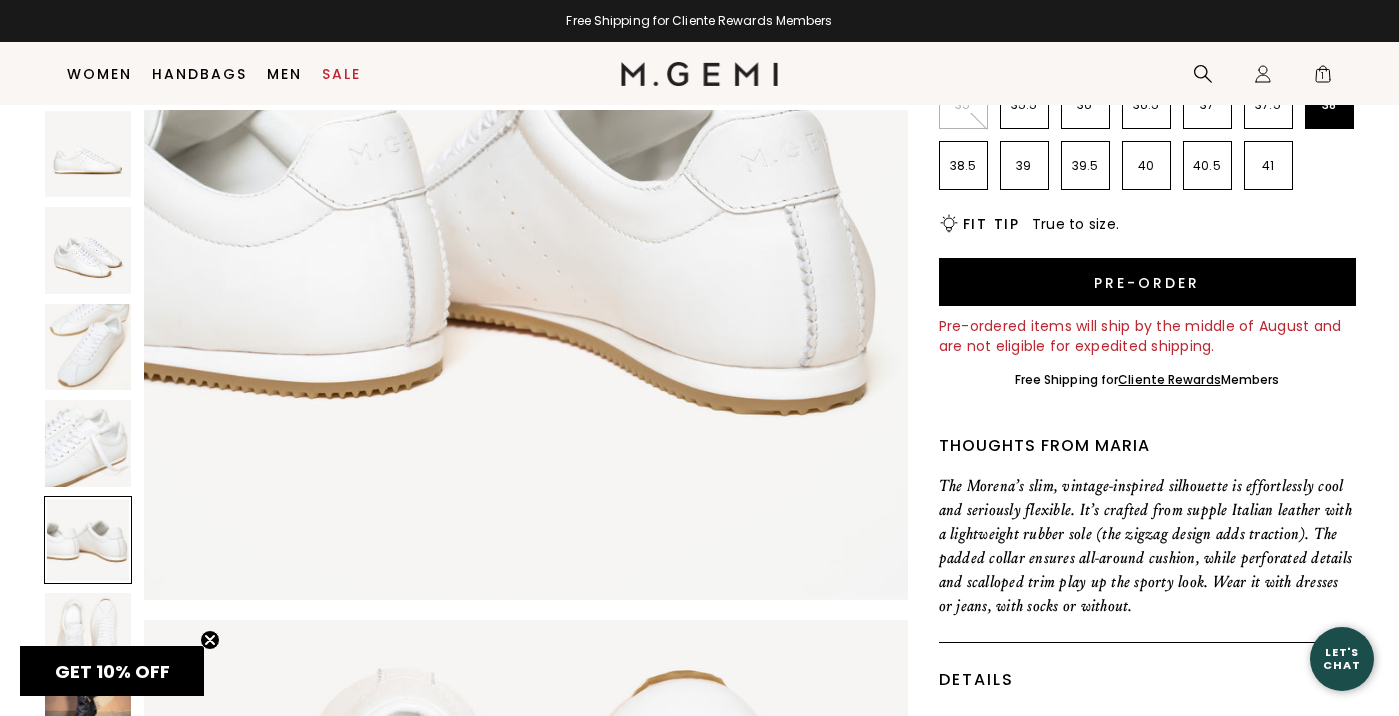 scroll, scrollTop: 3407, scrollLeft: 0, axis: vertical 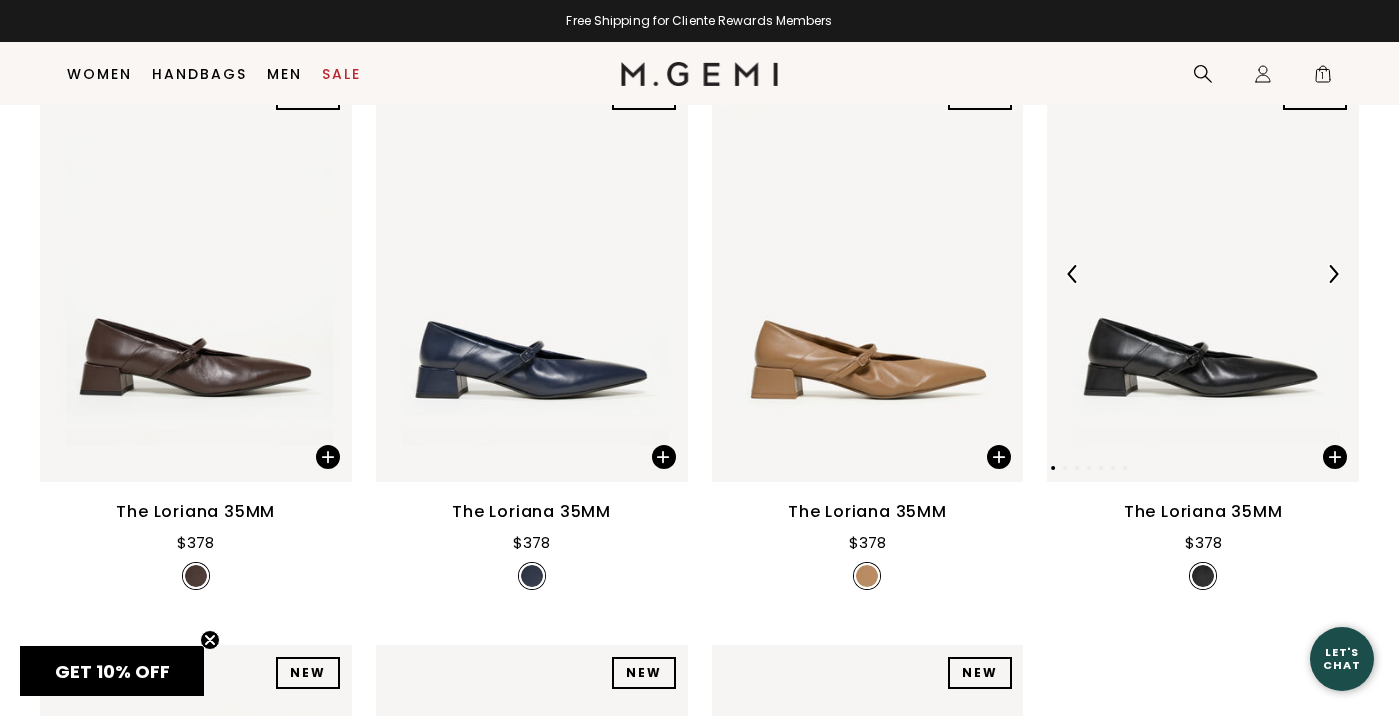 click at bounding box center [1203, 274] 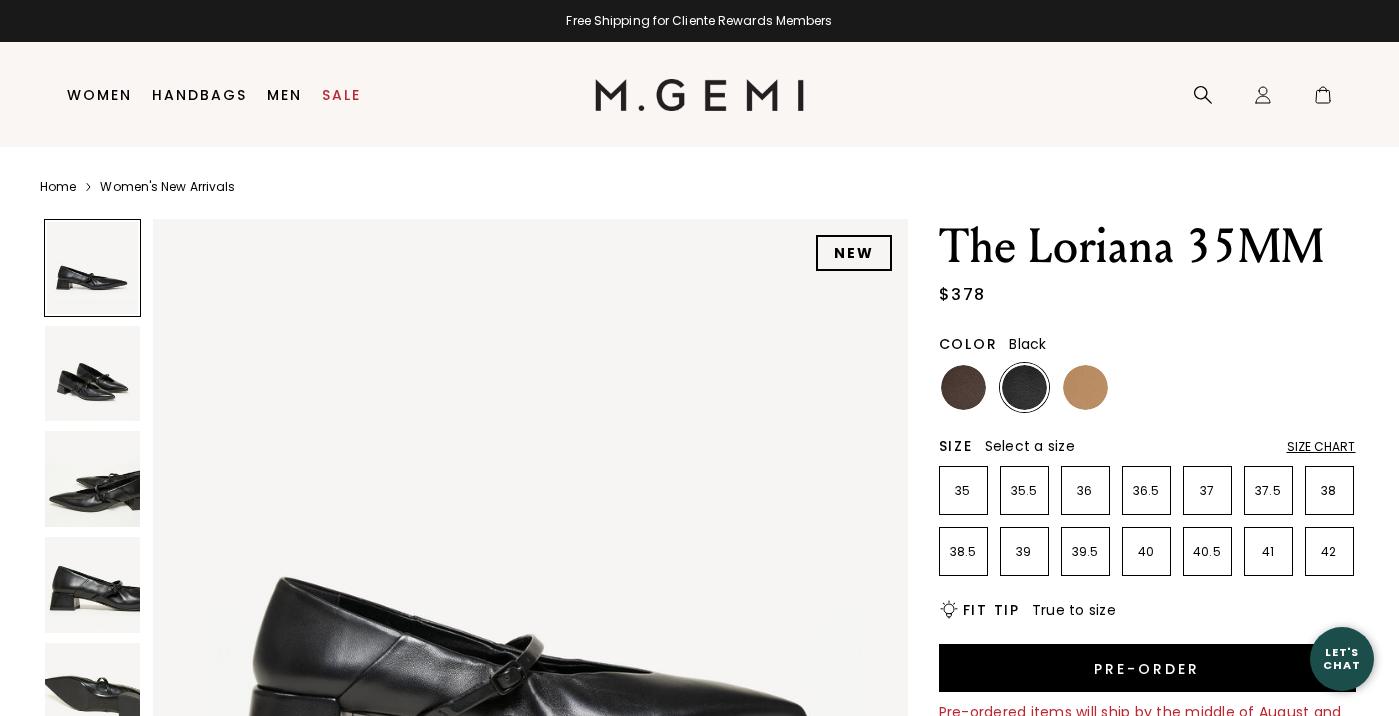 scroll, scrollTop: 0, scrollLeft: 0, axis: both 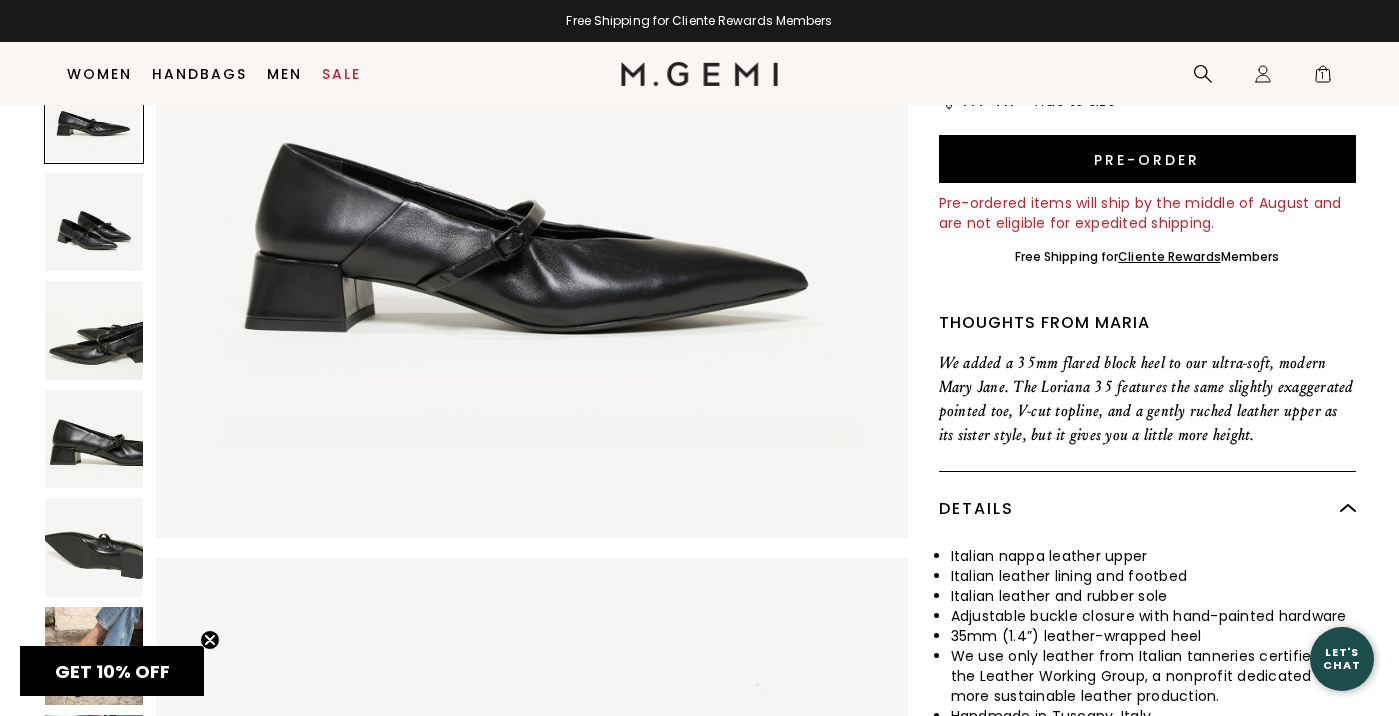 click at bounding box center (94, 655) 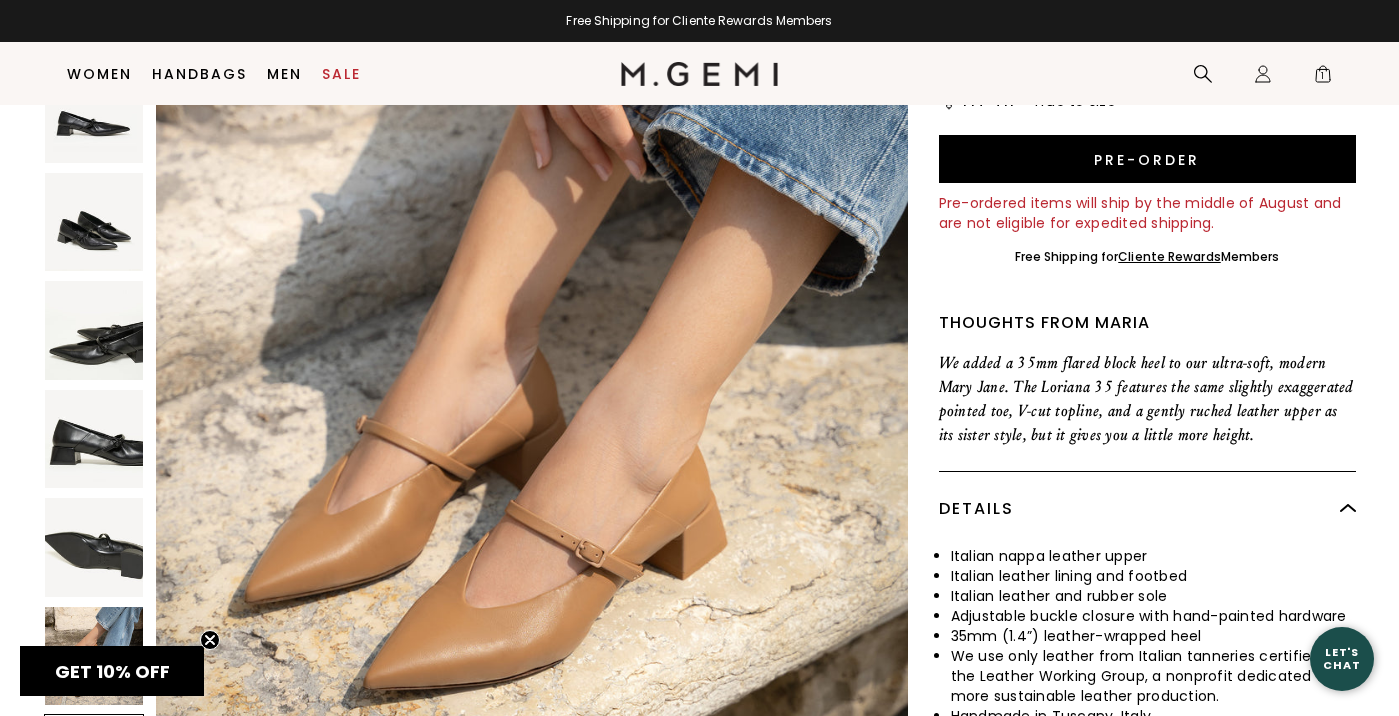 scroll, scrollTop: 4637, scrollLeft: 0, axis: vertical 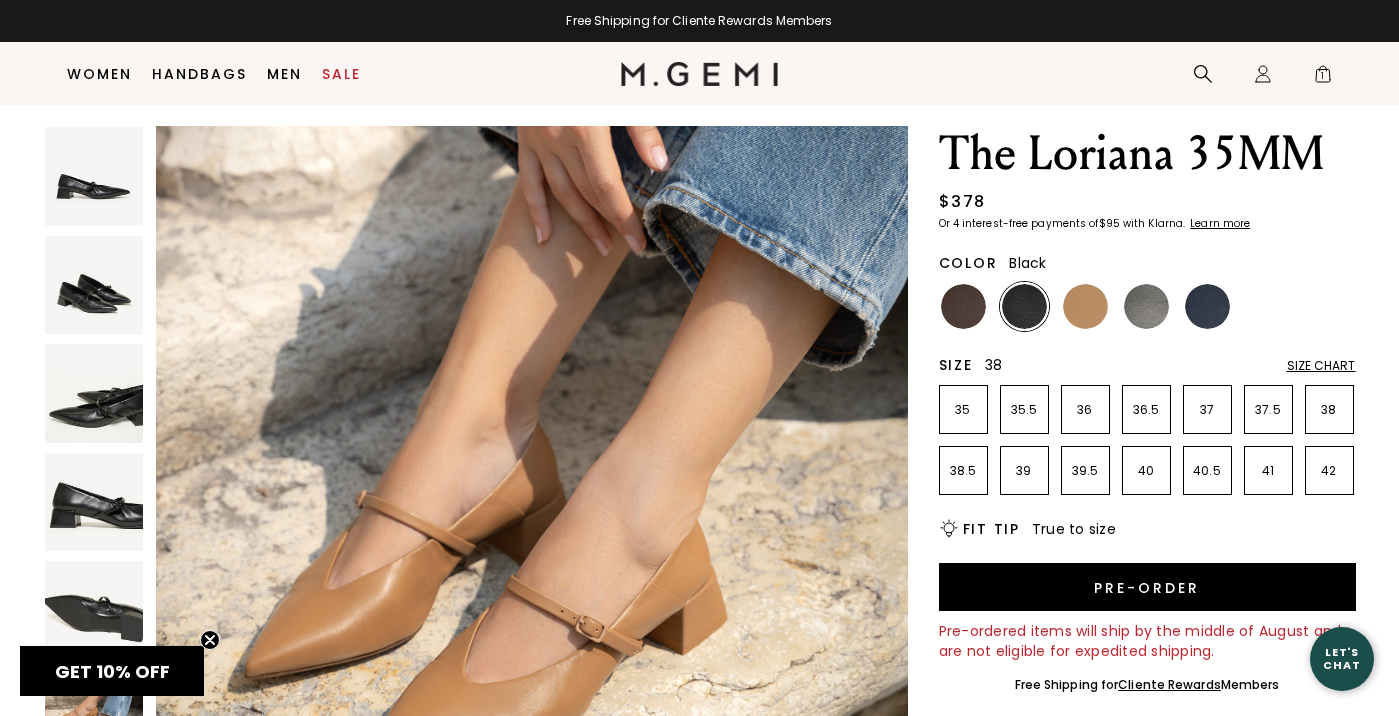 click on "38" at bounding box center [1329, 410] 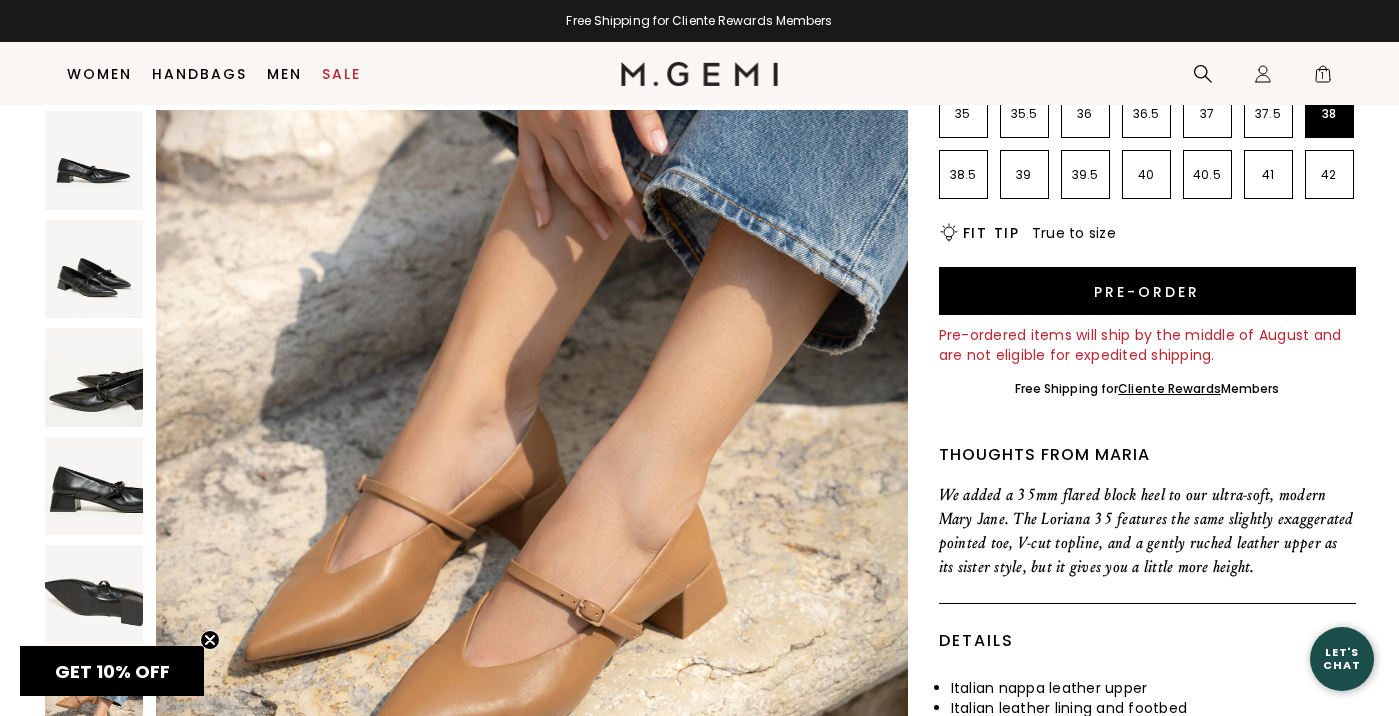 scroll, scrollTop: 345, scrollLeft: 0, axis: vertical 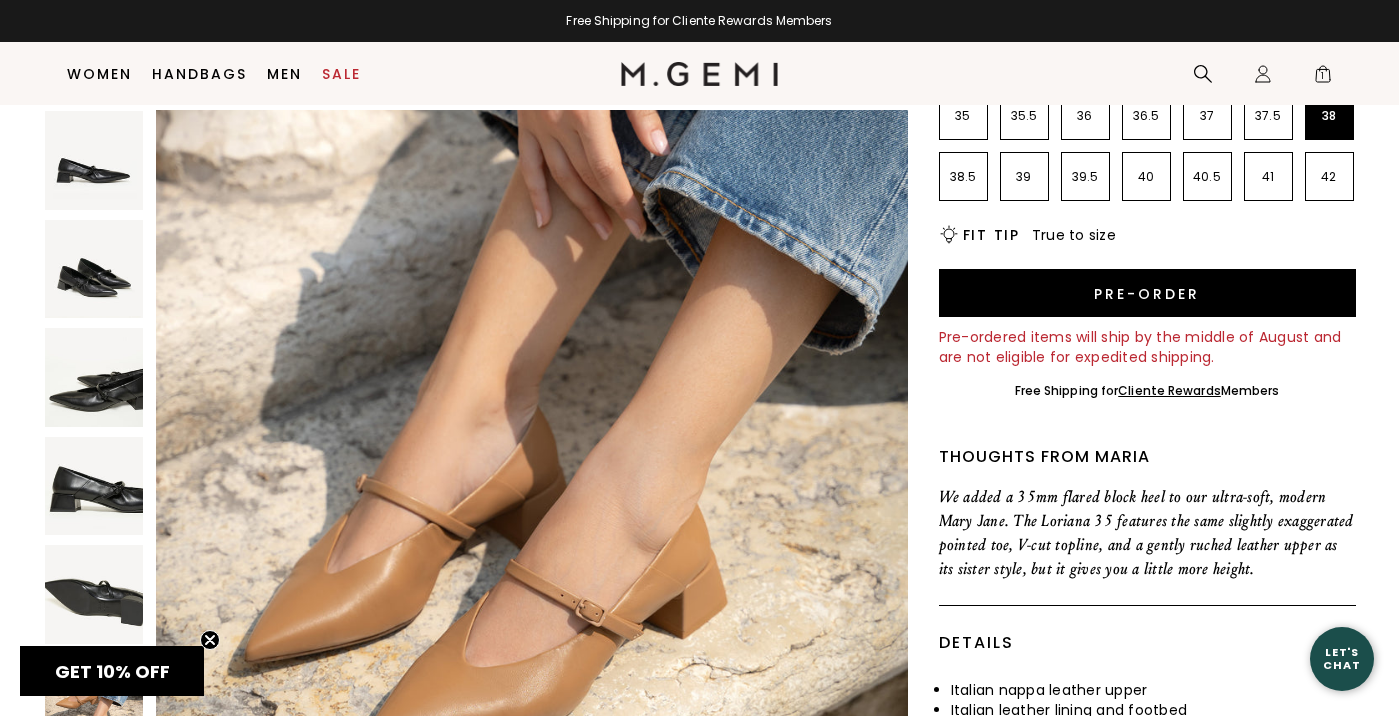 click at bounding box center [94, 486] 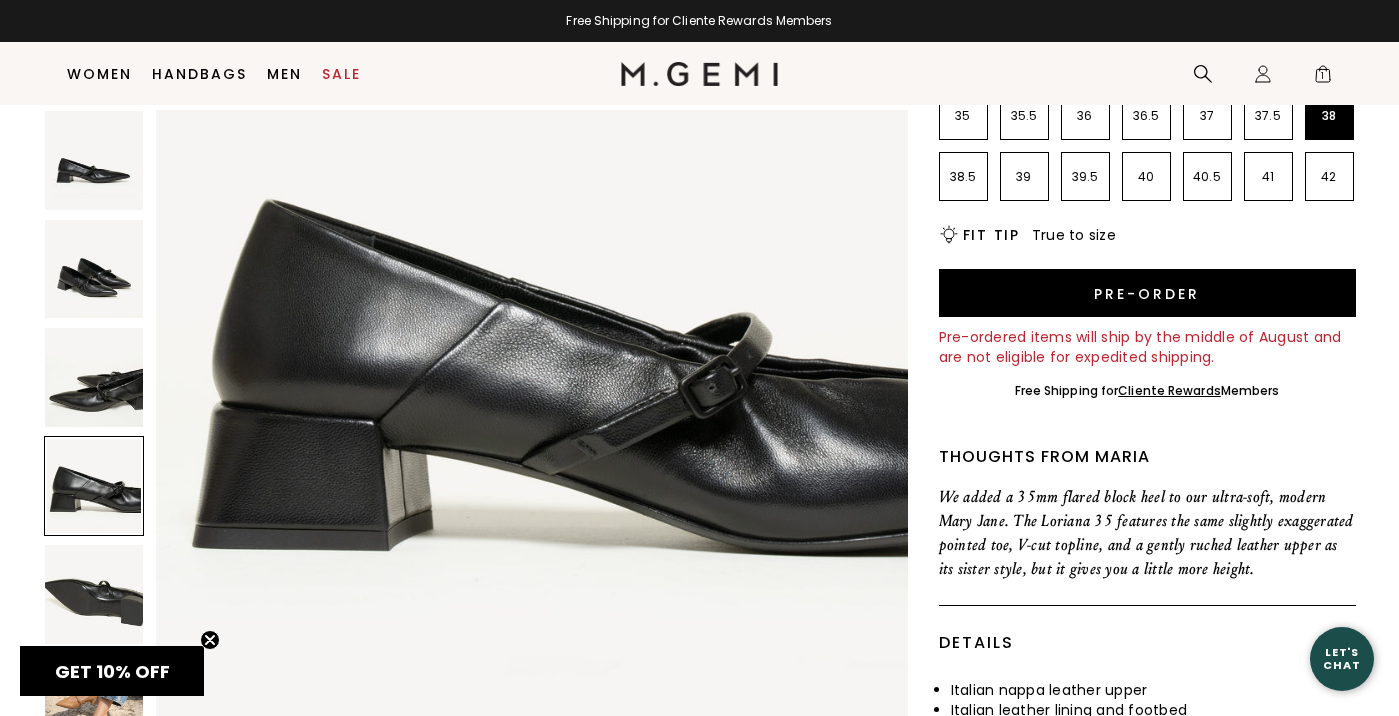 scroll, scrollTop: 2454, scrollLeft: 0, axis: vertical 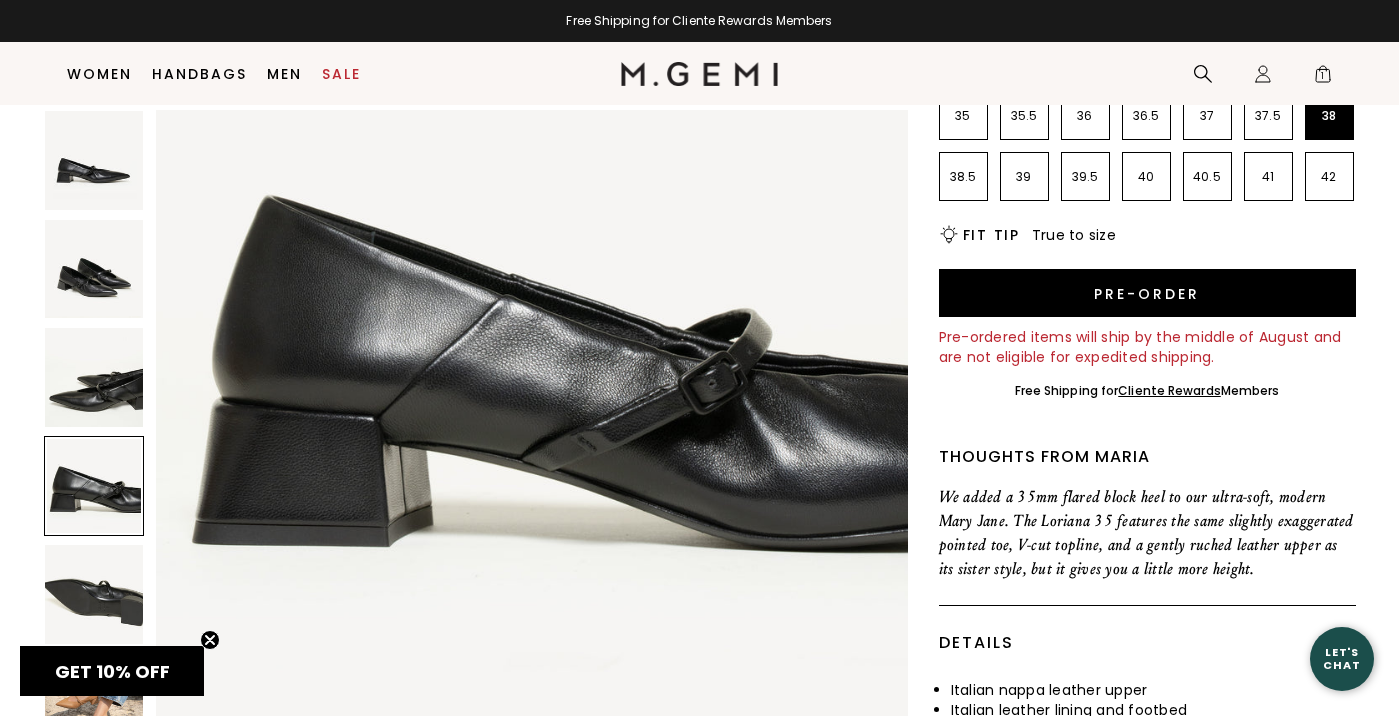 click at bounding box center [94, 160] 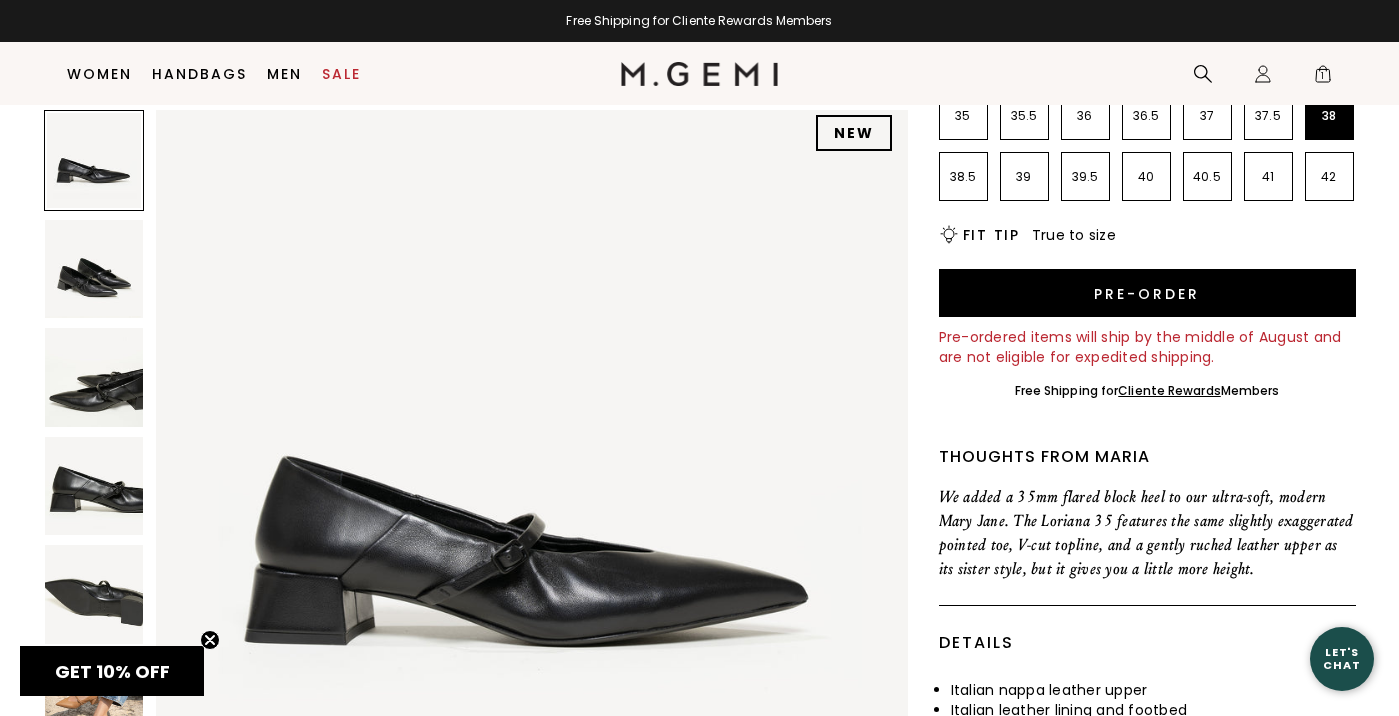 scroll, scrollTop: 0, scrollLeft: 0, axis: both 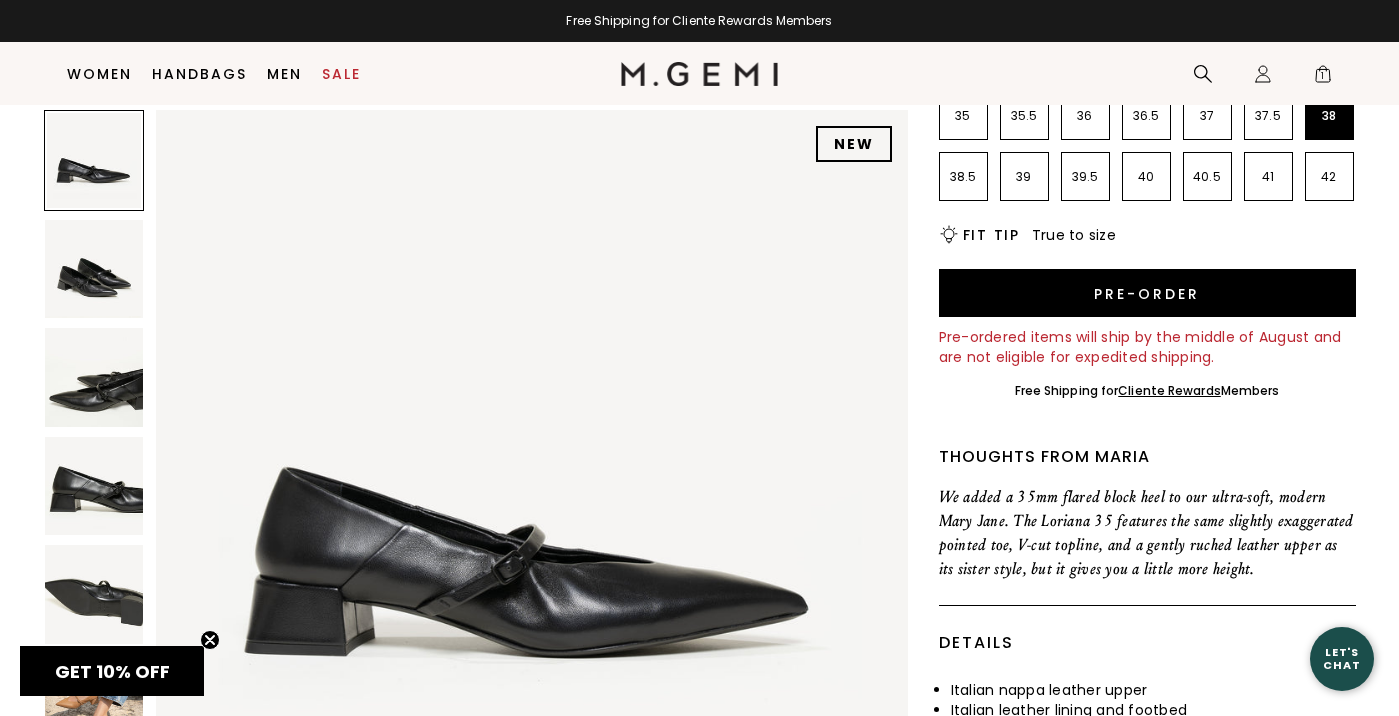 click at bounding box center [94, 269] 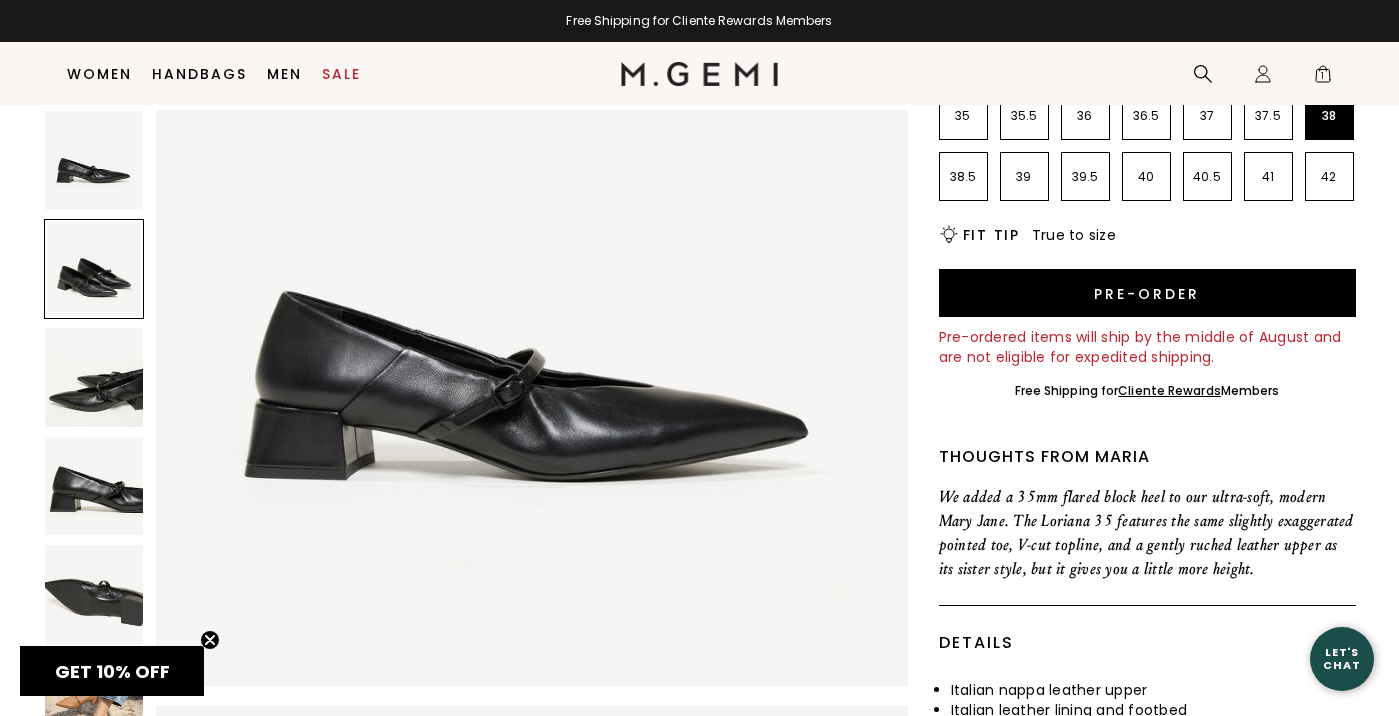 scroll, scrollTop: 559, scrollLeft: 0, axis: vertical 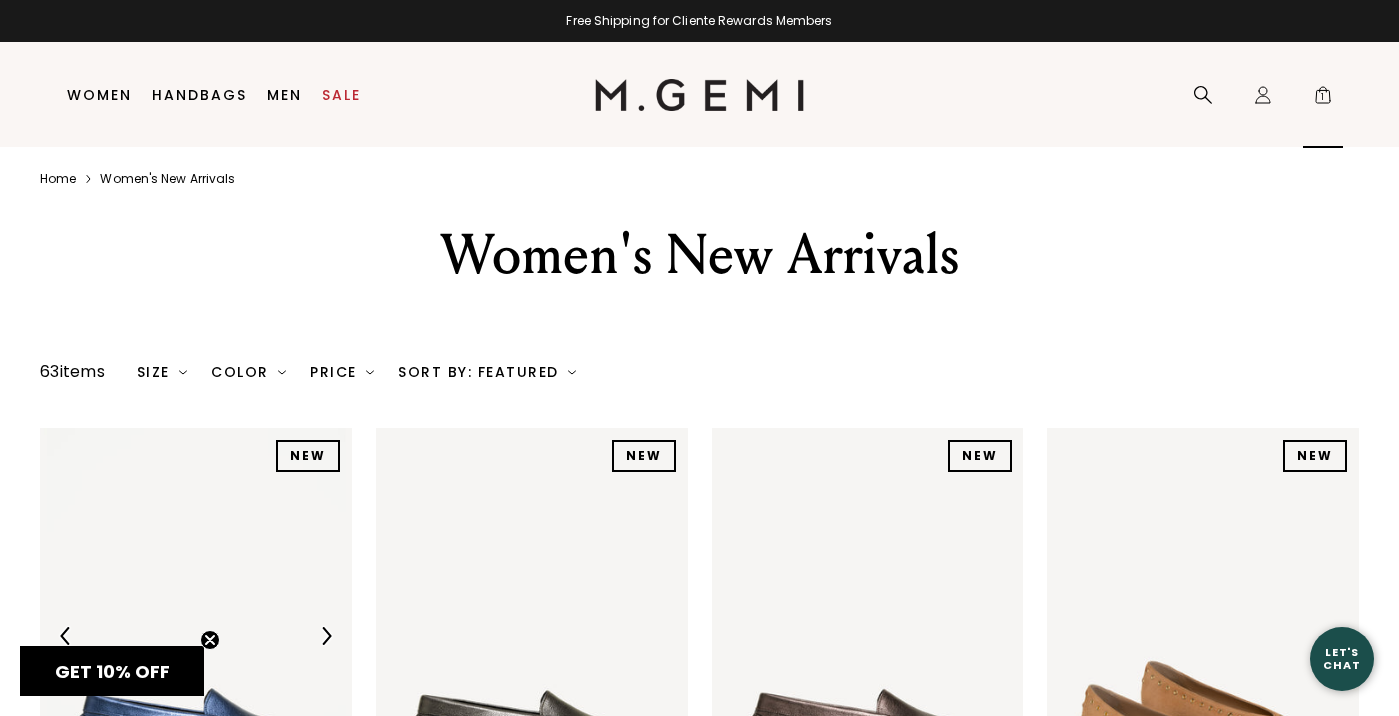 click on "1" at bounding box center [1323, 99] 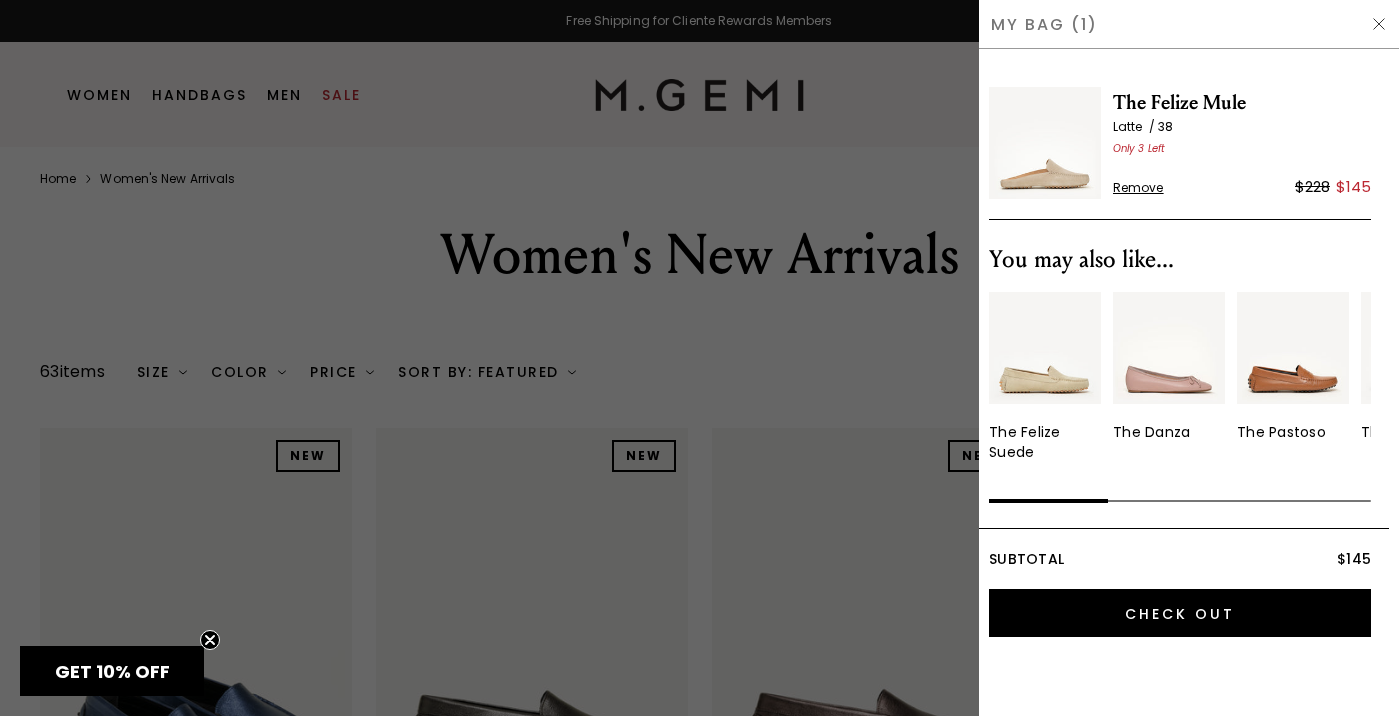 click on "The Felize Mule" at bounding box center [1242, 103] 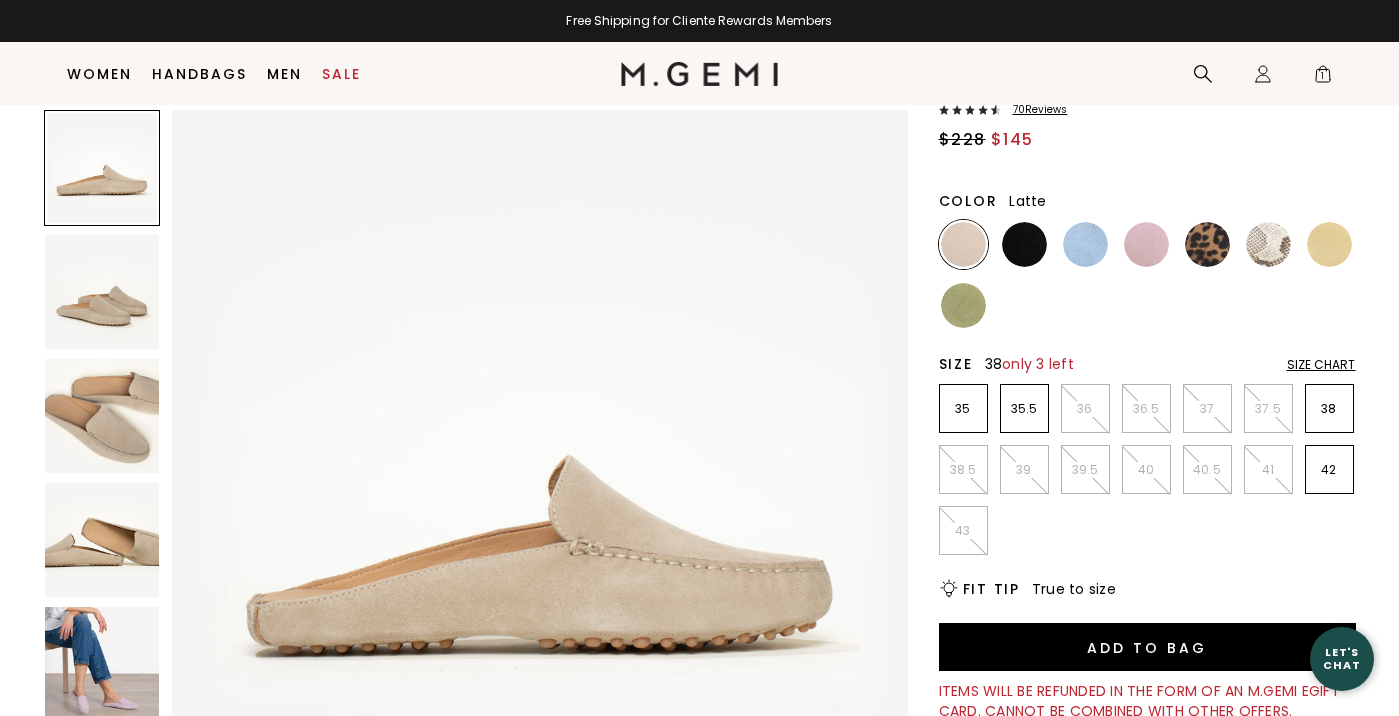 scroll, scrollTop: 135, scrollLeft: 0, axis: vertical 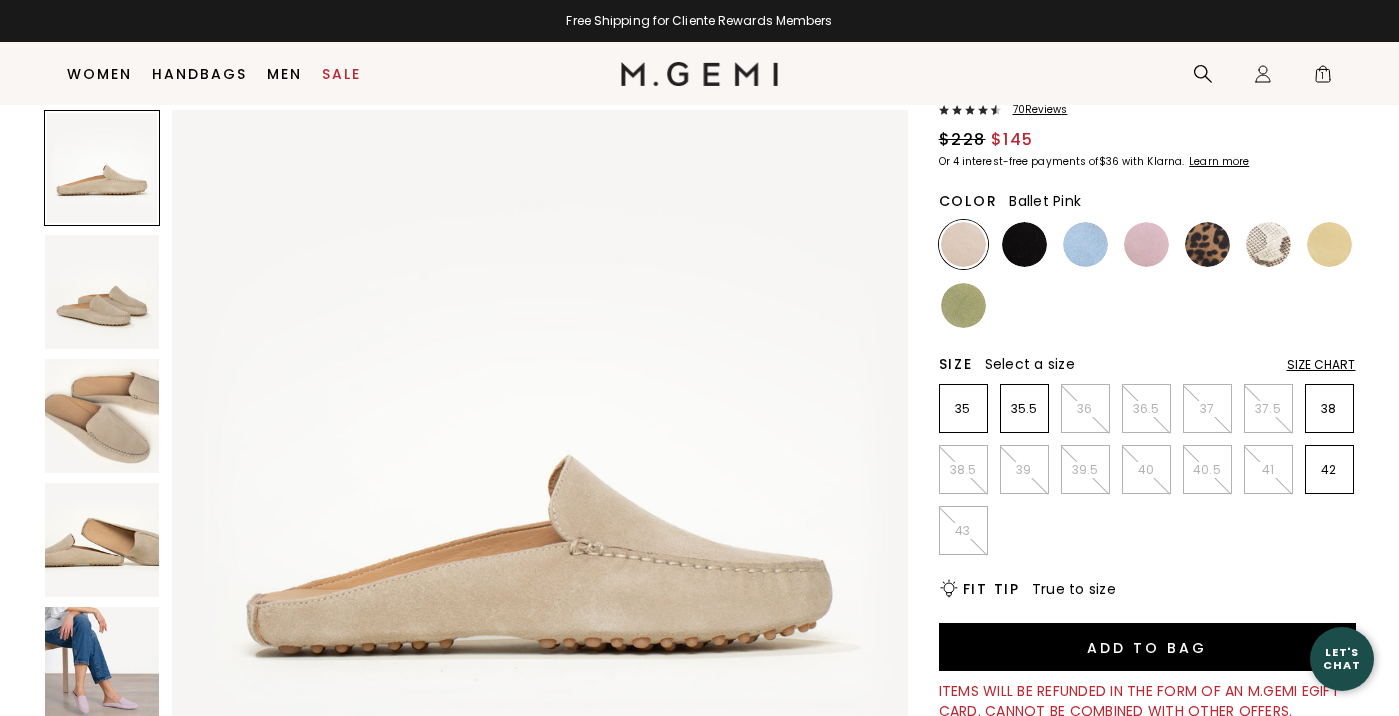 click at bounding box center (1146, 244) 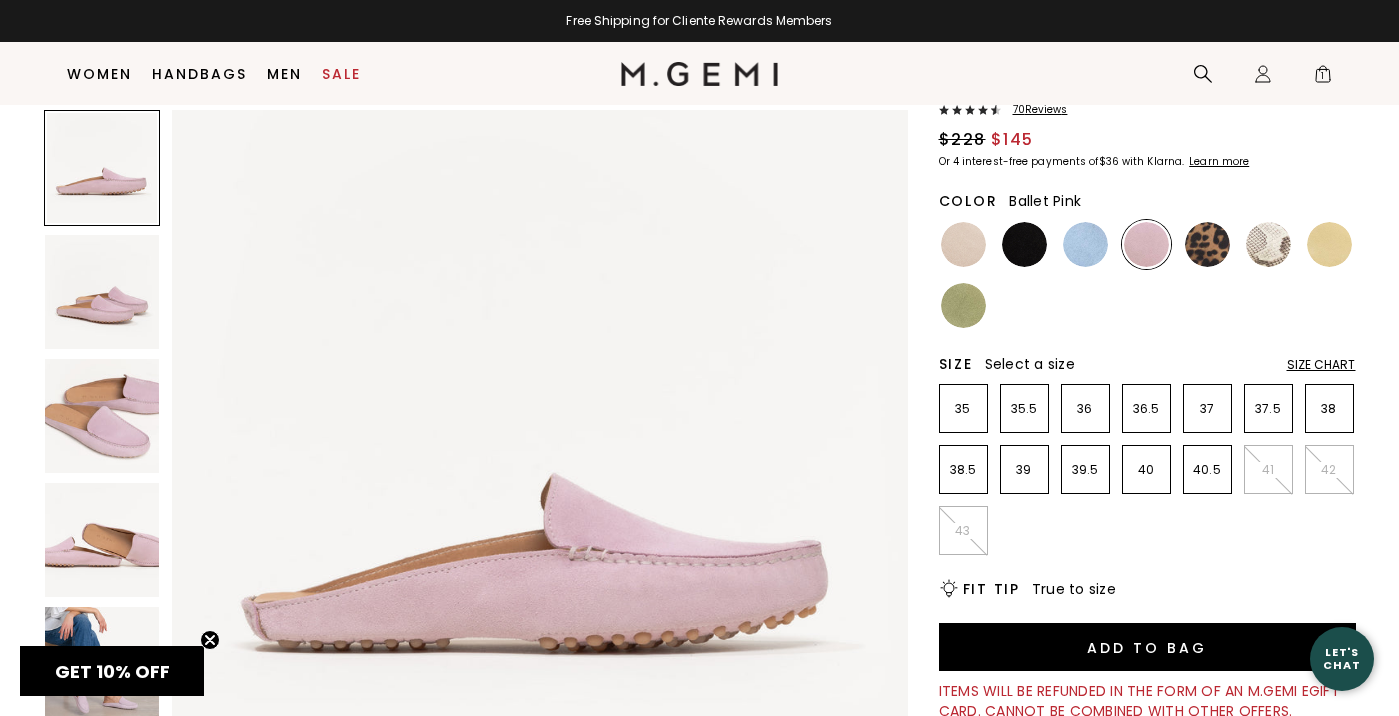scroll, scrollTop: 0, scrollLeft: 0, axis: both 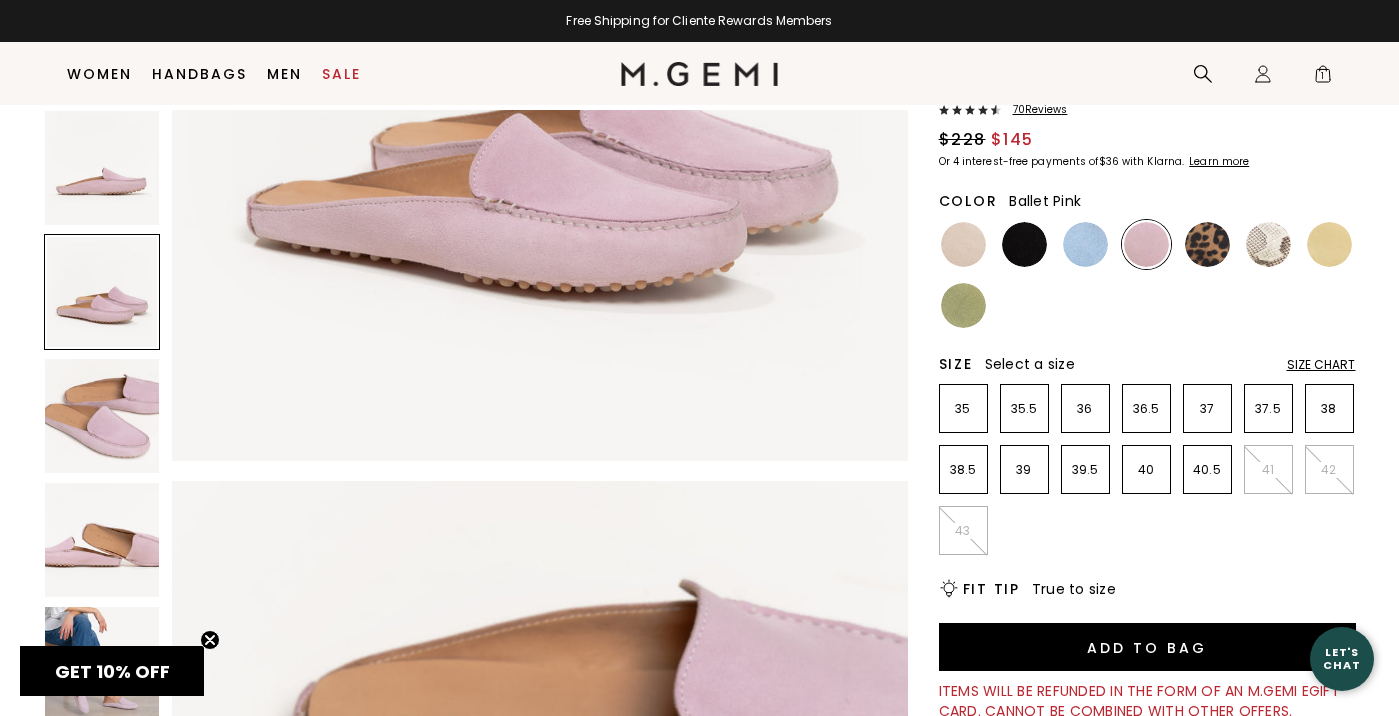 click at bounding box center [102, 664] 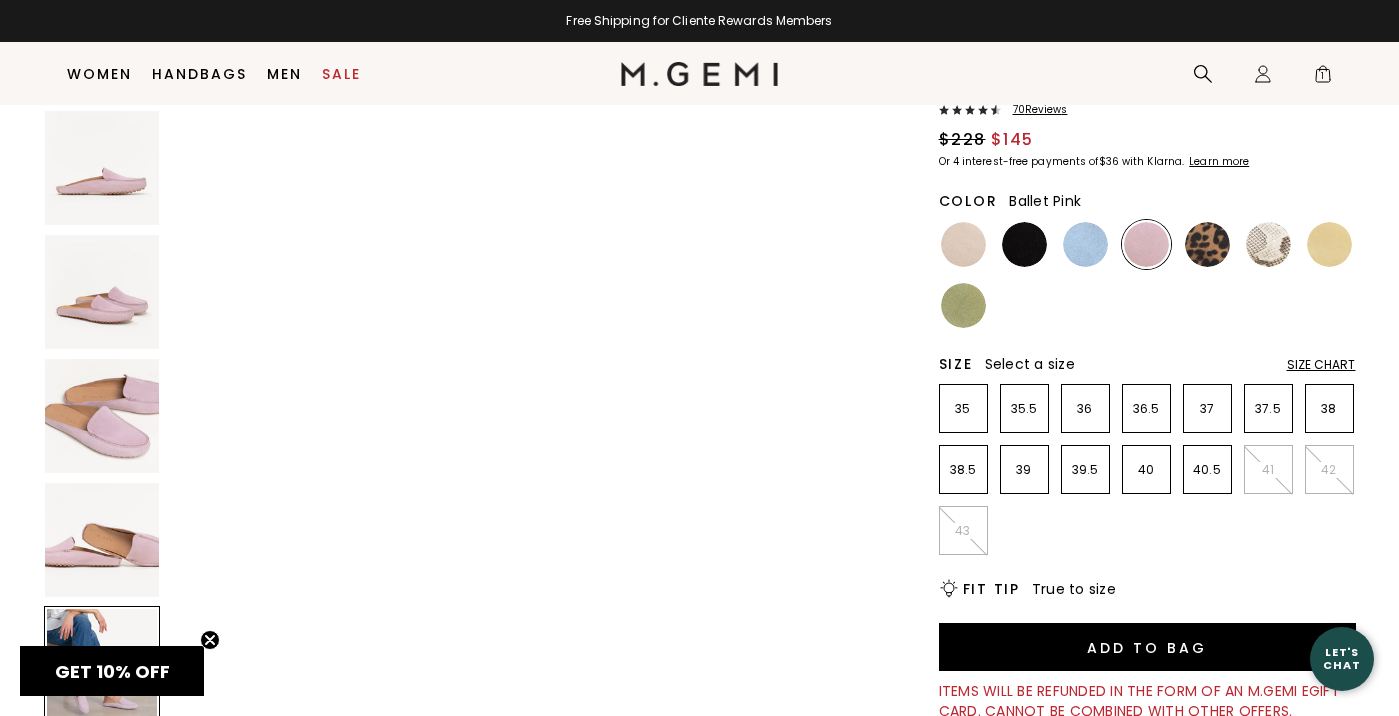 scroll, scrollTop: 3800, scrollLeft: 0, axis: vertical 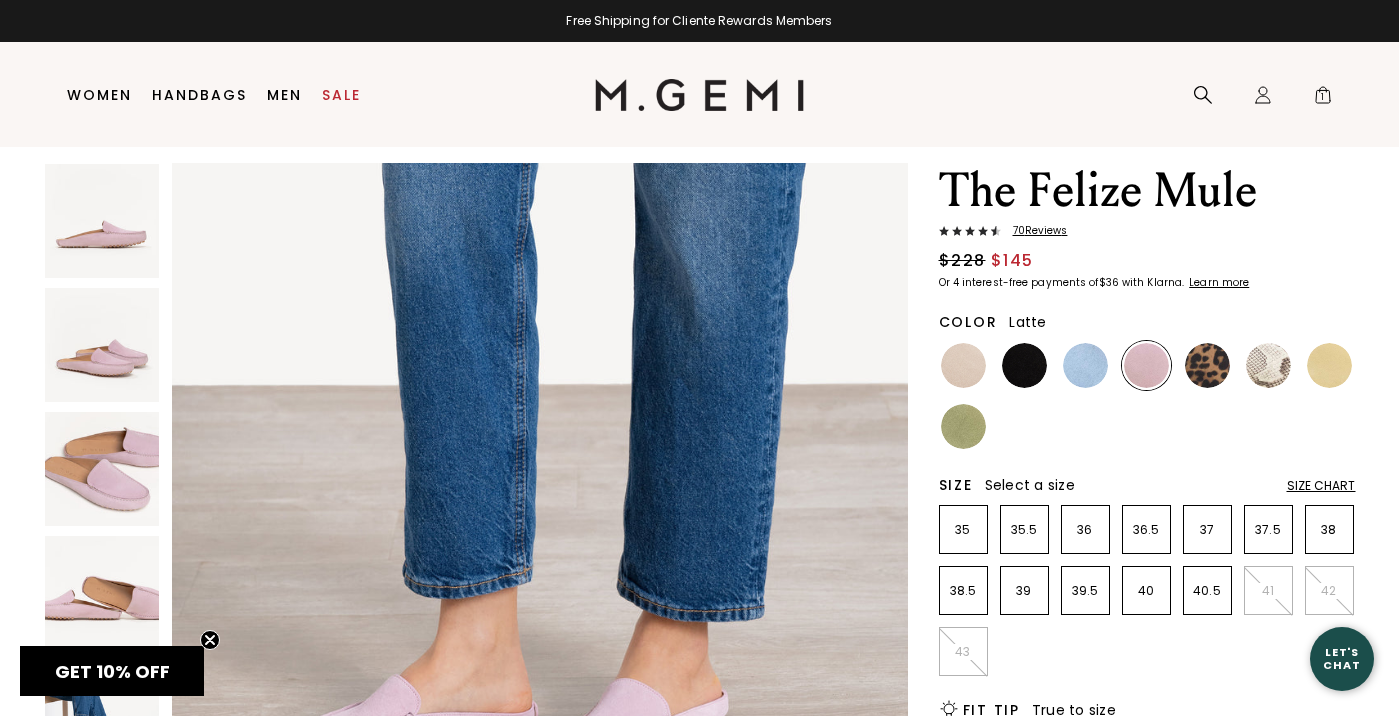 click at bounding box center [963, 365] 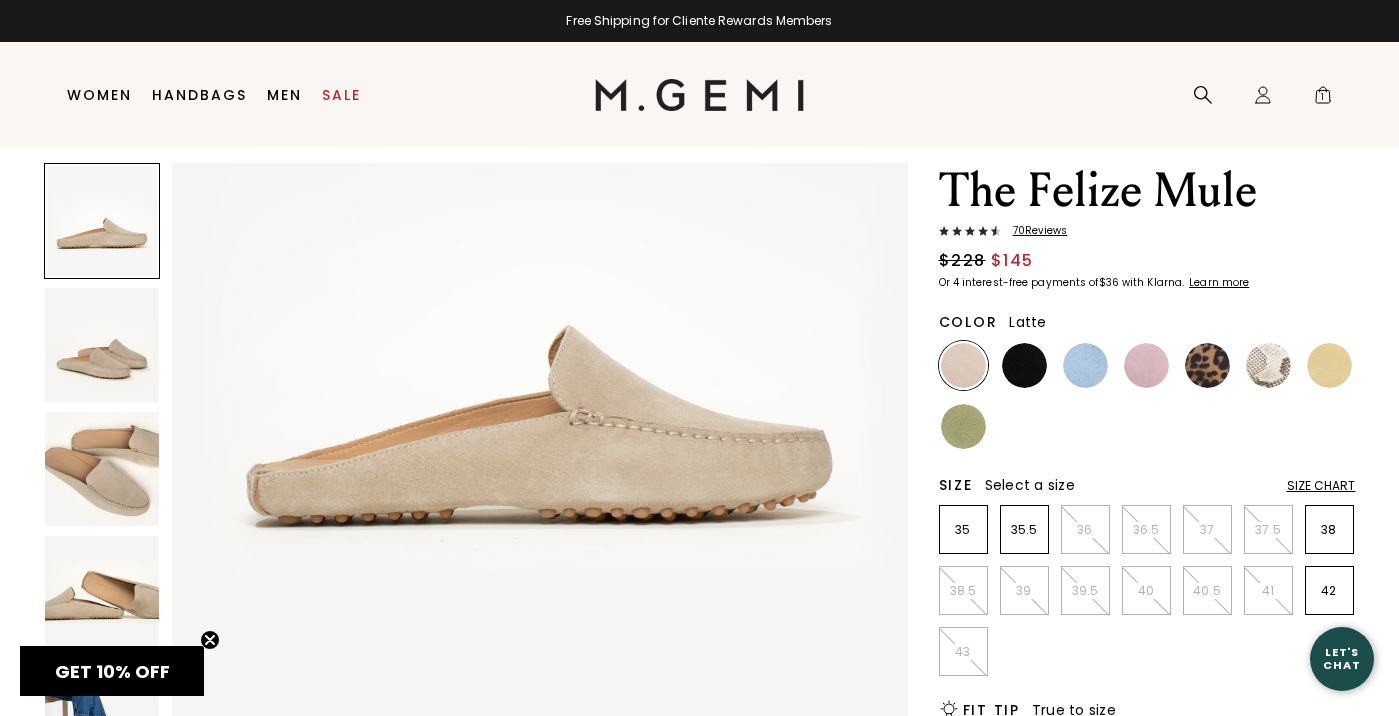 scroll, scrollTop: 245, scrollLeft: 0, axis: vertical 